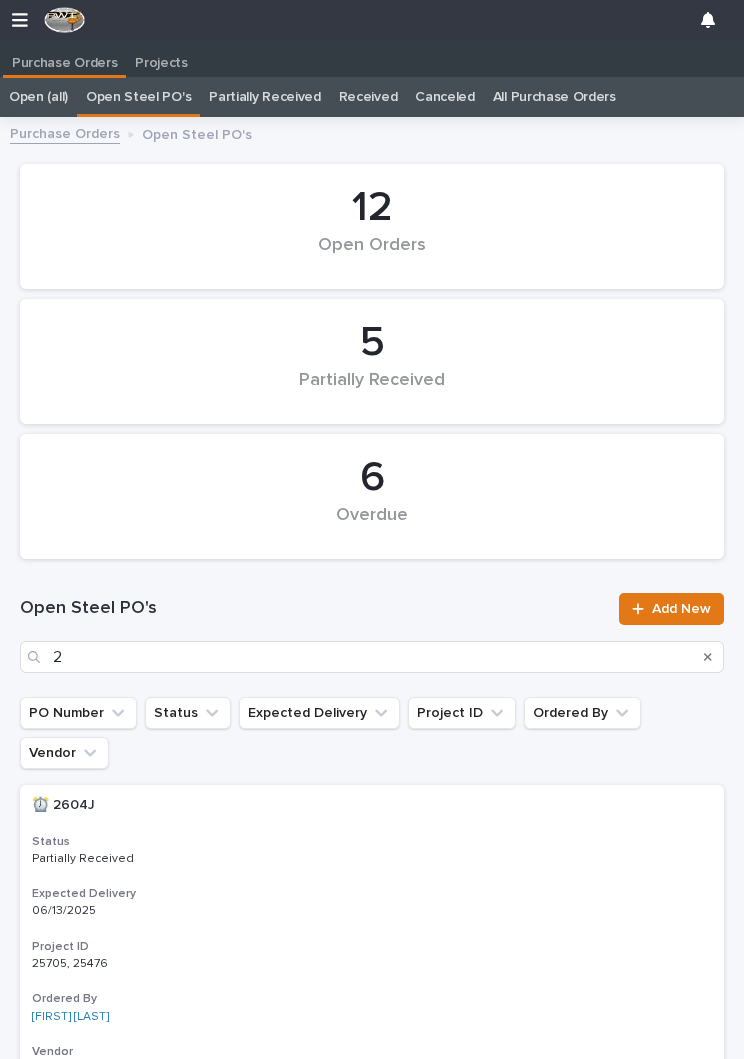 scroll, scrollTop: 0, scrollLeft: 0, axis: both 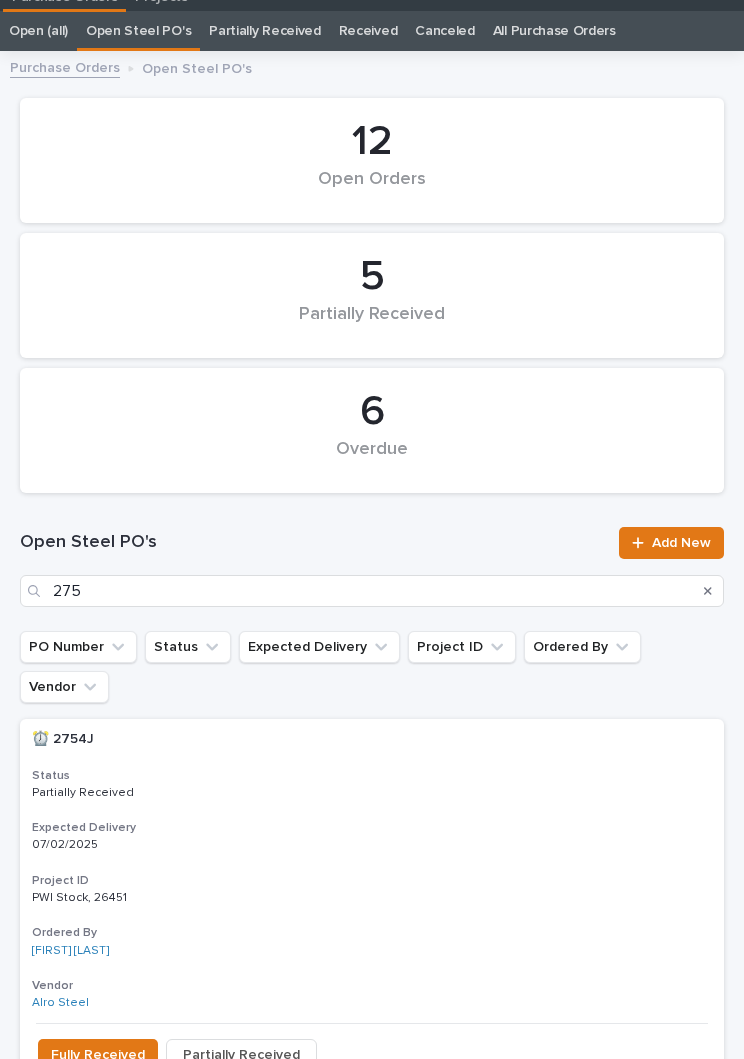 type on "2758" 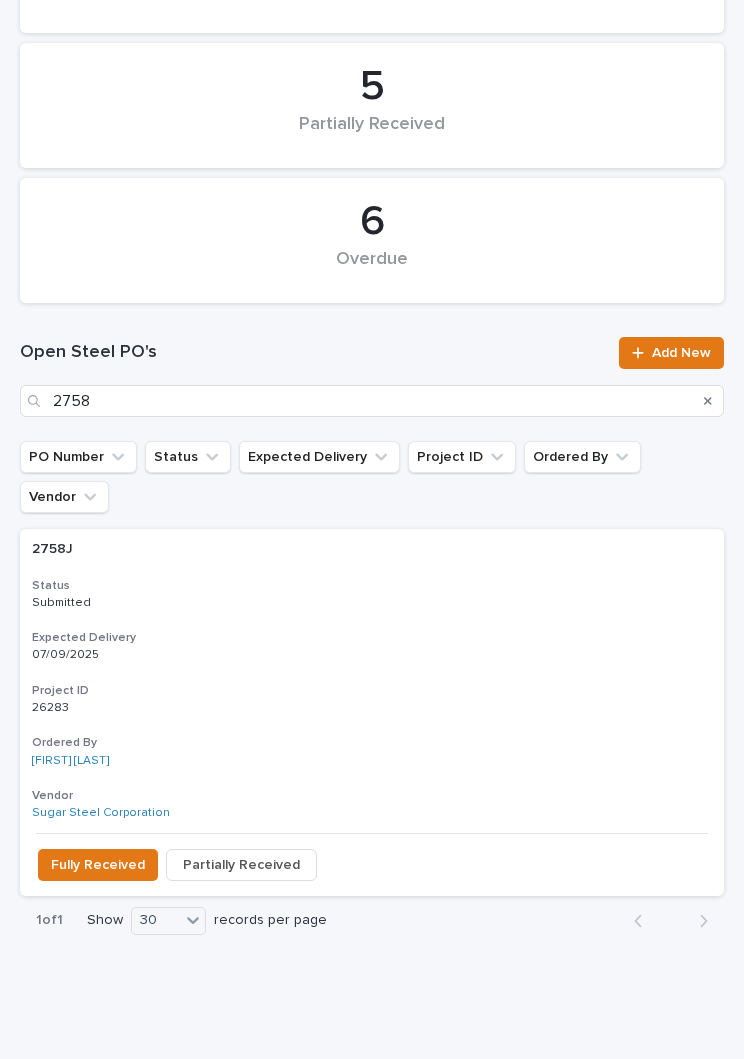 scroll, scrollTop: 255, scrollLeft: 0, axis: vertical 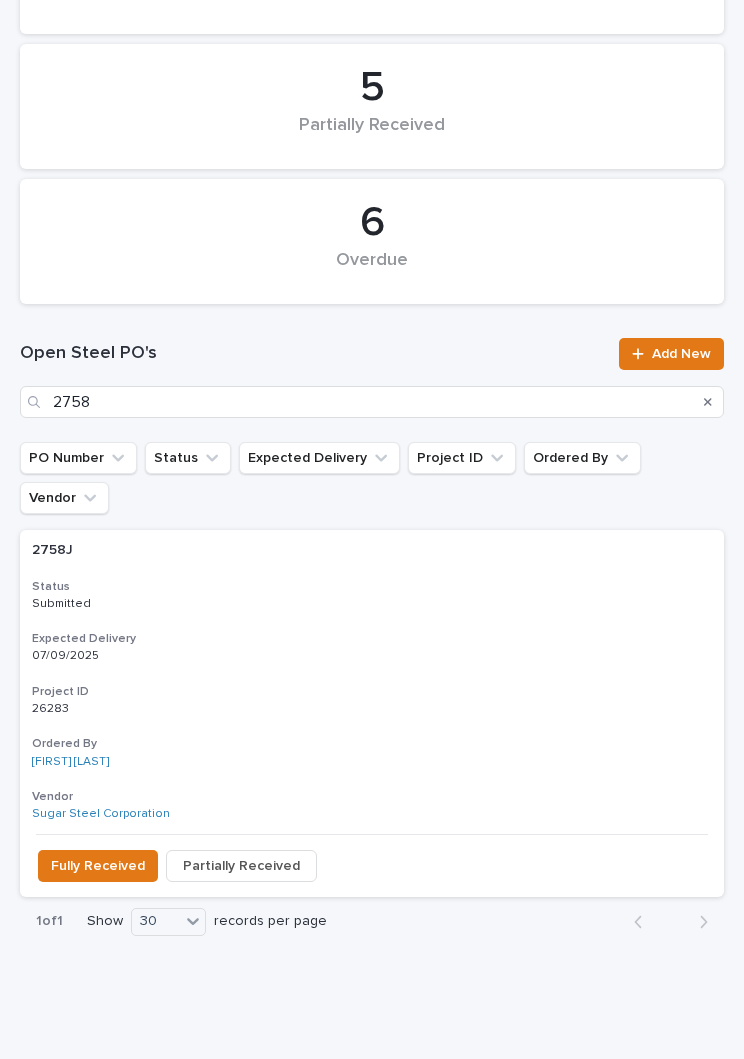 click on "Expected Delivery" at bounding box center [372, 639] 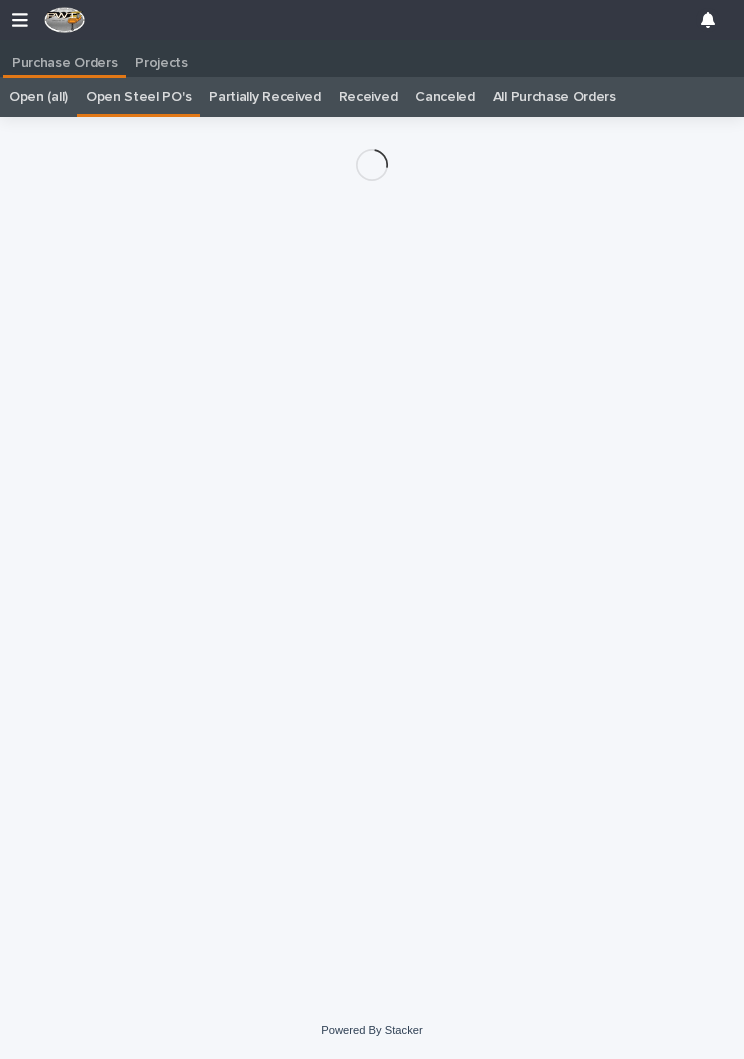 scroll, scrollTop: 20, scrollLeft: 0, axis: vertical 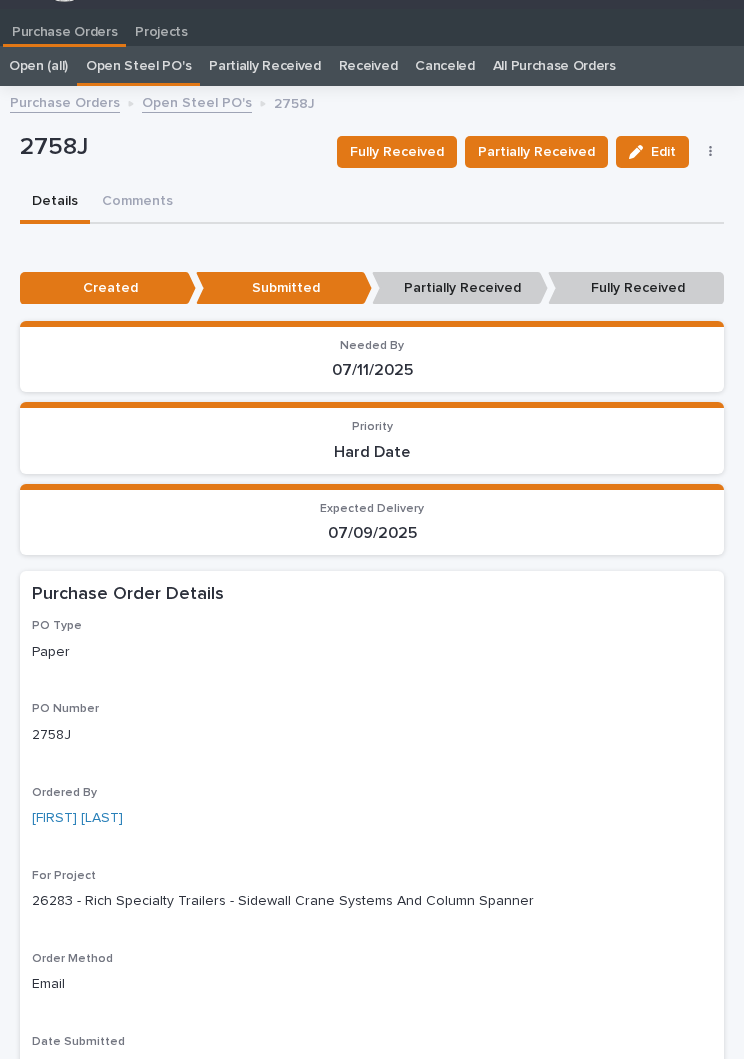 click on "Fully Received" at bounding box center [397, 152] 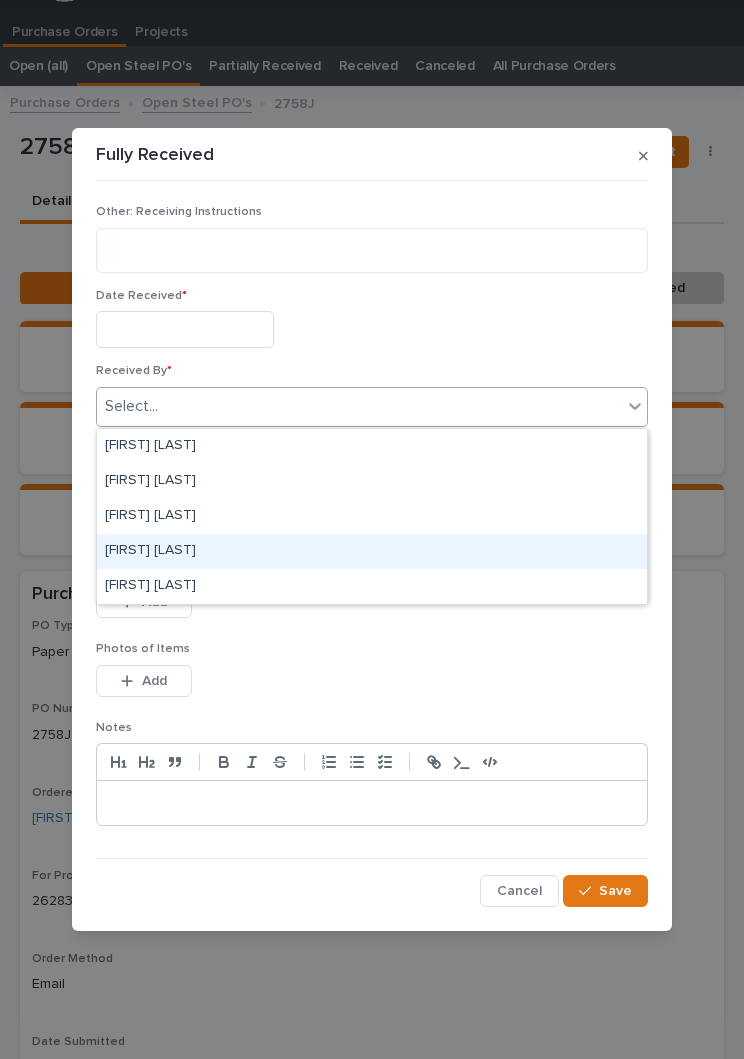 click on "[FIRST] [LAST]" at bounding box center (372, 551) 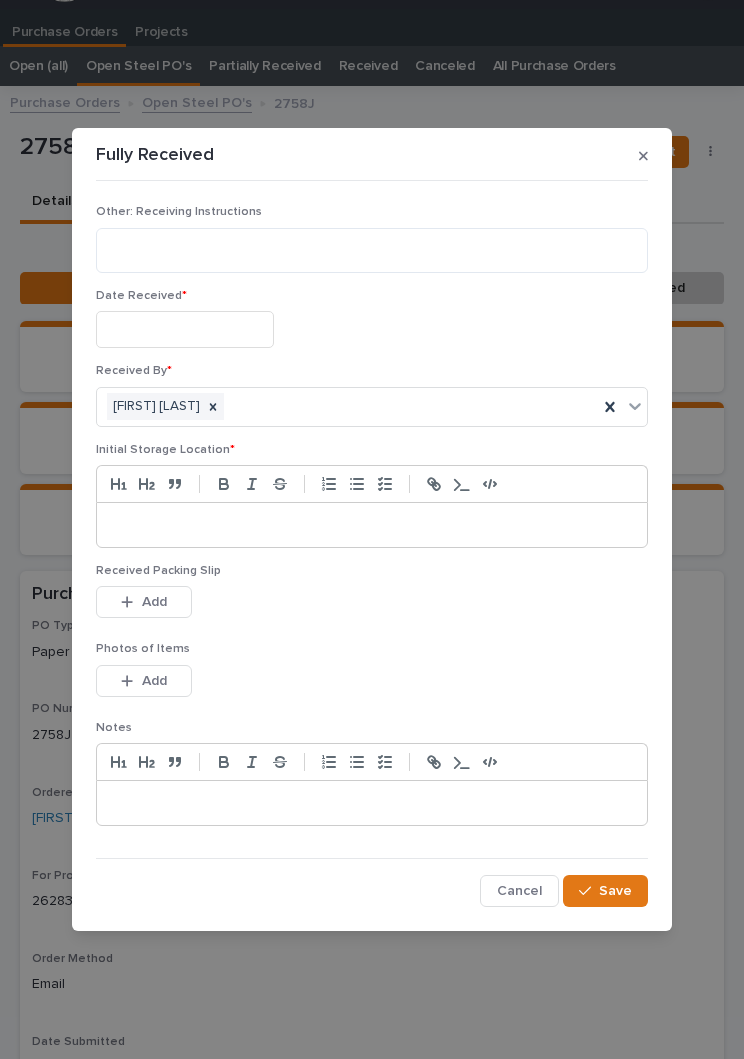 click at bounding box center [185, 329] 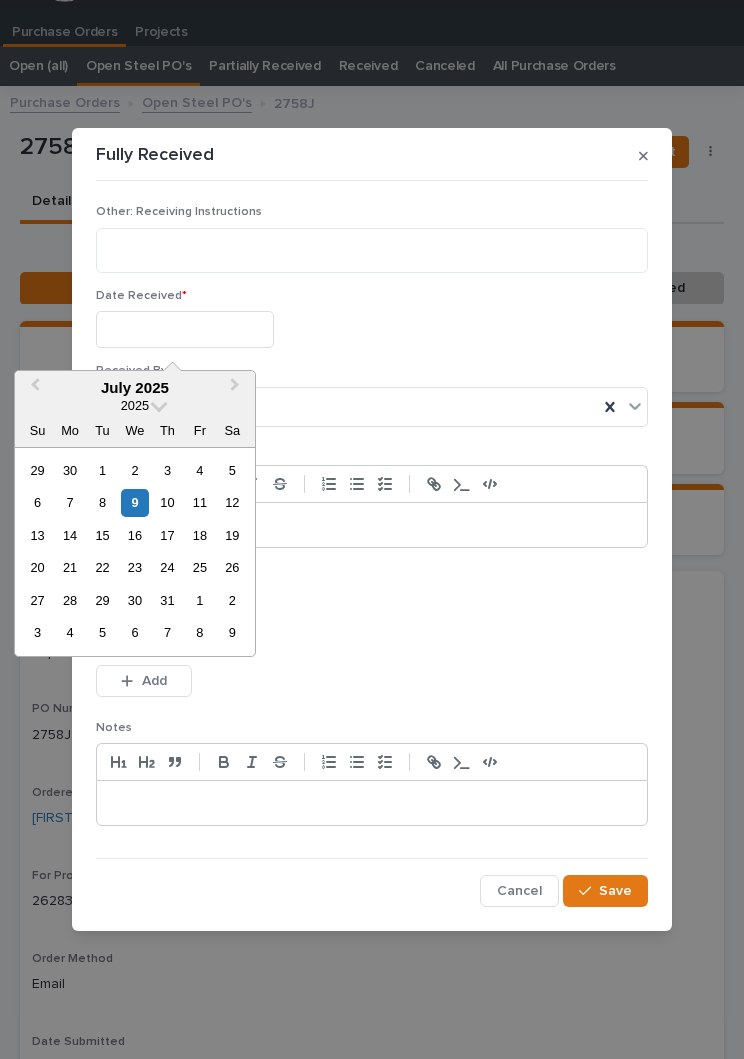 click on "9" at bounding box center (134, 502) 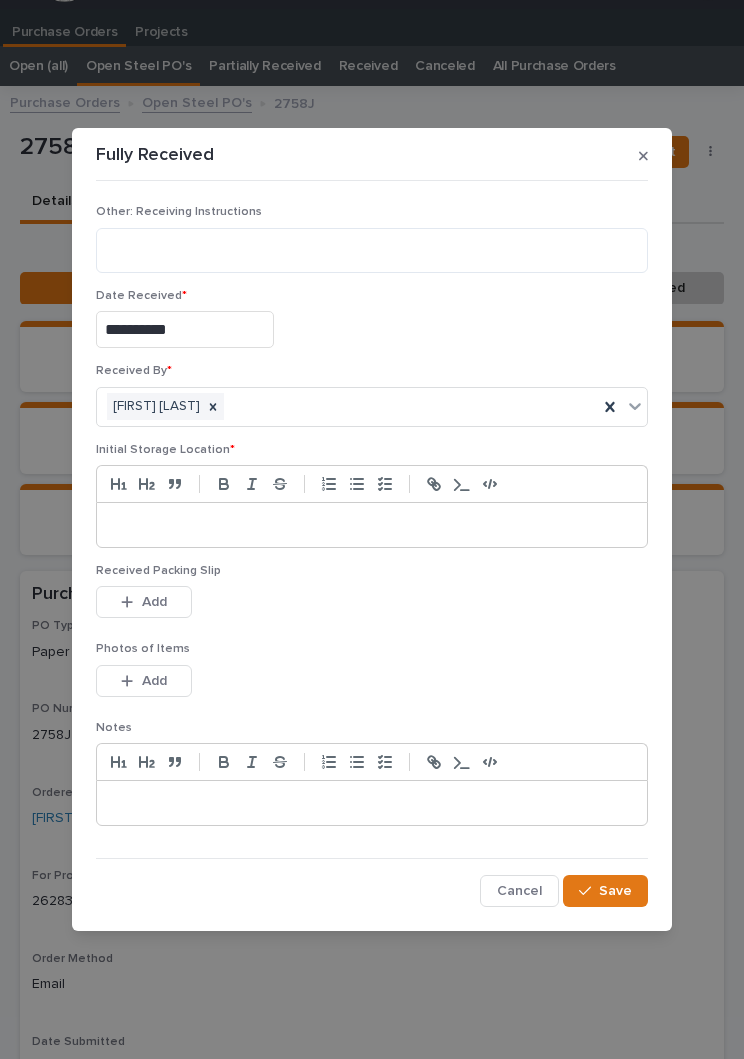 click at bounding box center (372, 525) 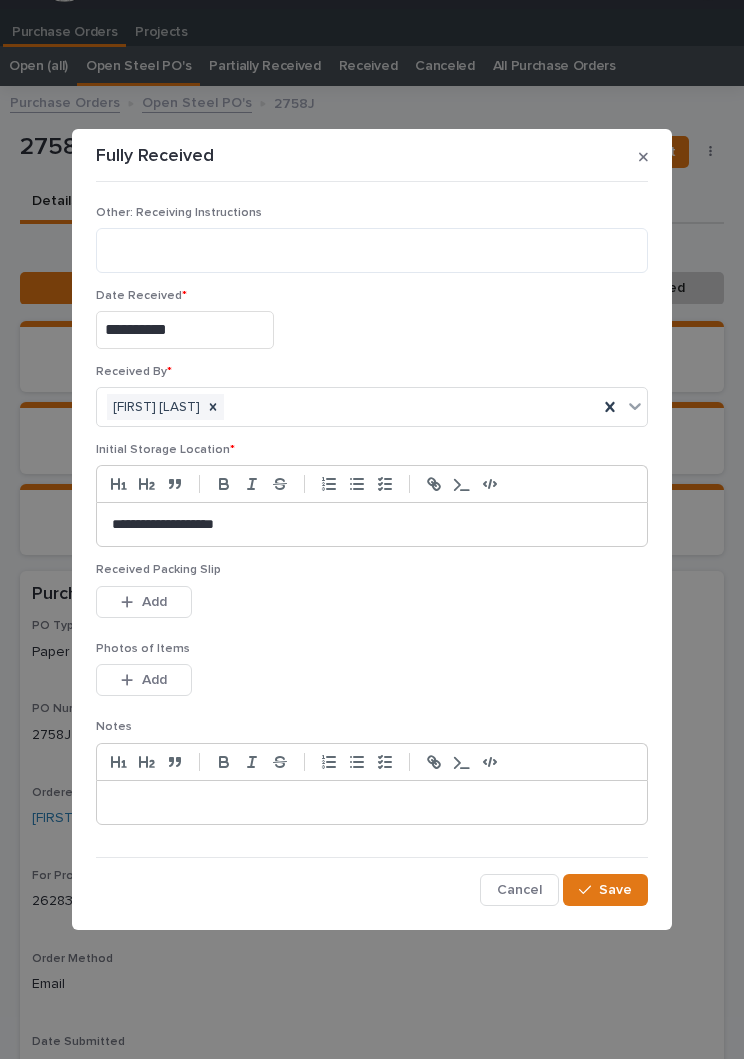 click on "This file cannot be opened Download File Add" at bounding box center [372, 606] 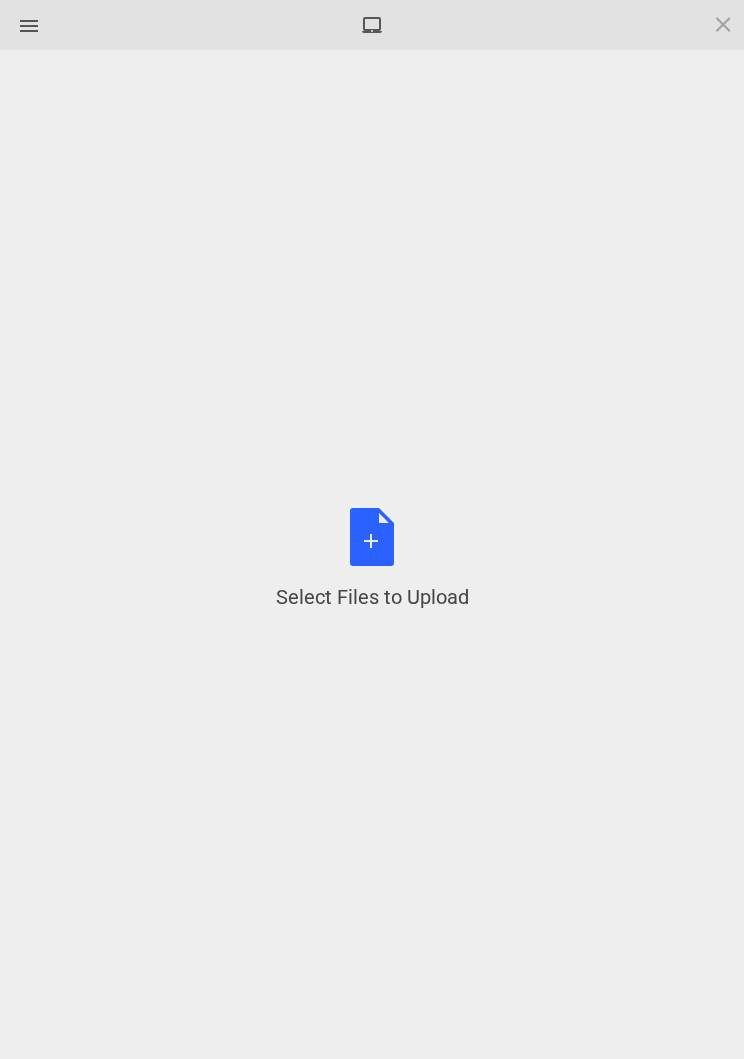 click on "Select Files to Upload
or Drag and Drop, Copy and Paste Files" at bounding box center (372, 559) 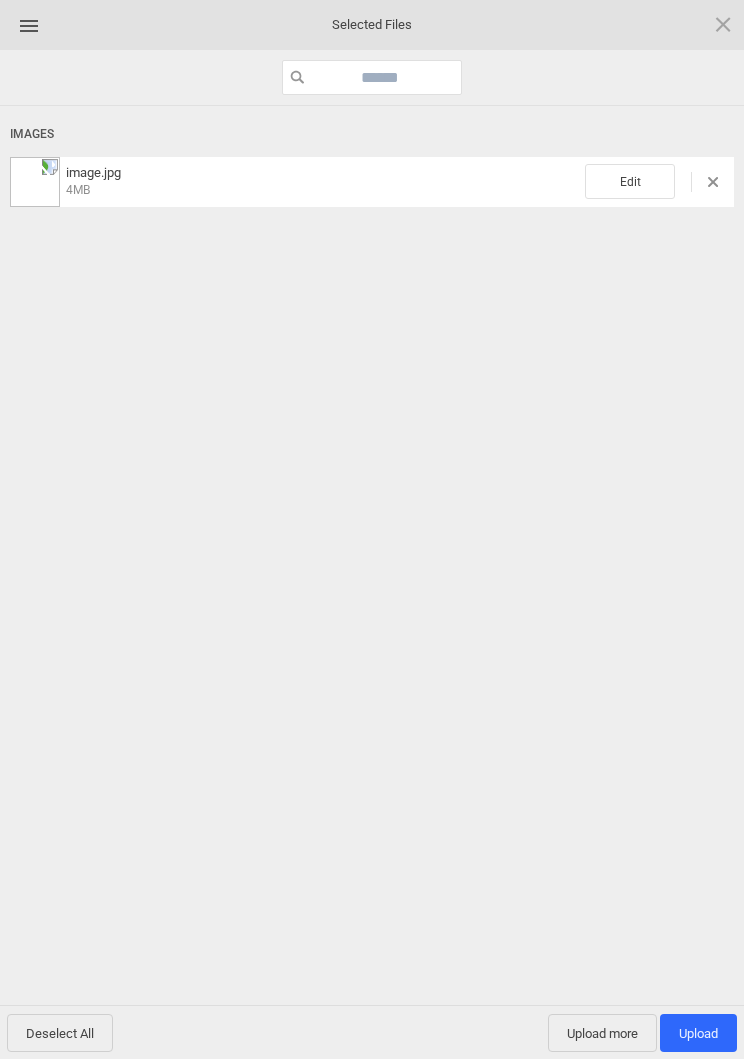 click on "Edit" at bounding box center (630, 181) 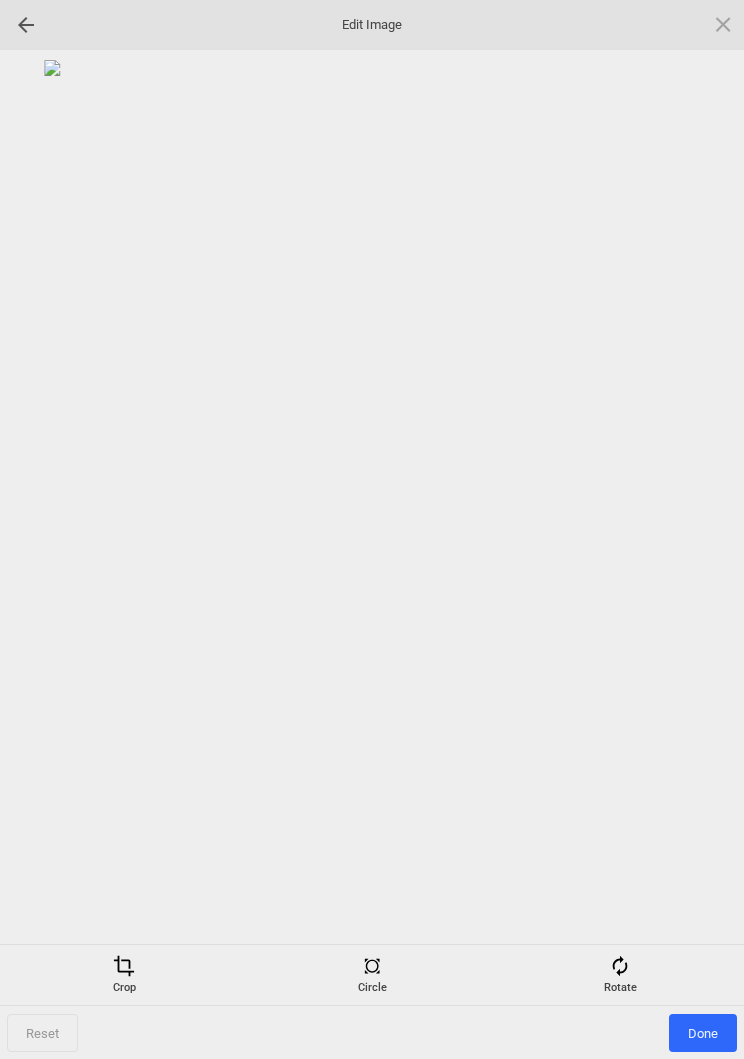 click on "Rotate" at bounding box center (620, 975) 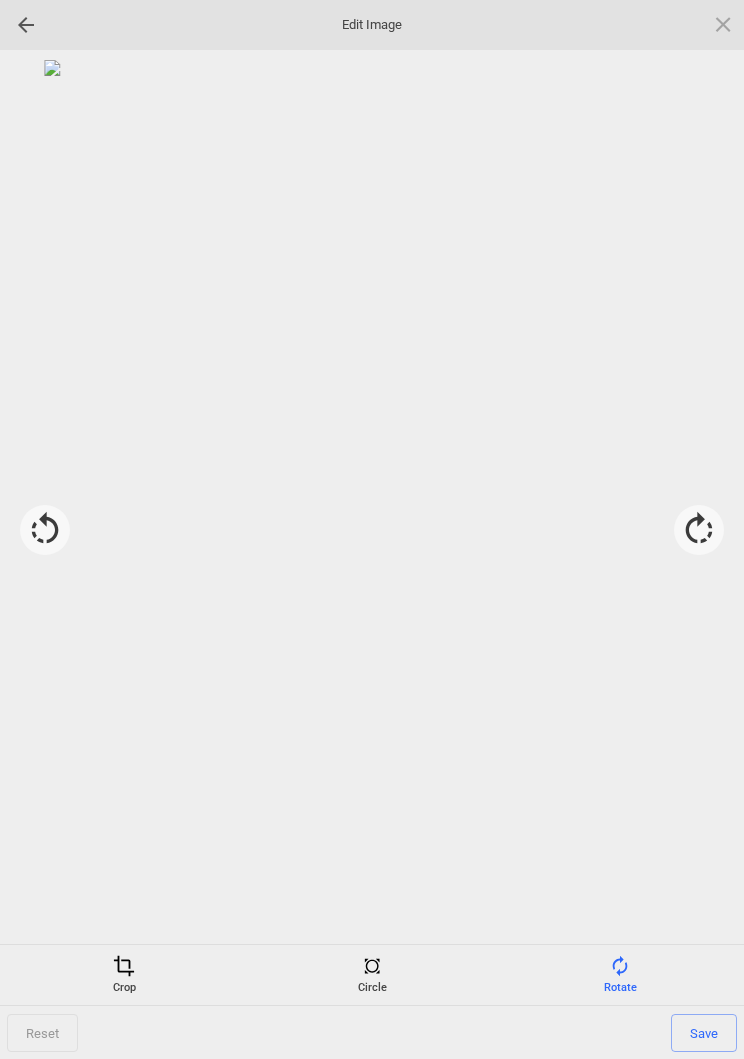 click at bounding box center [699, 530] 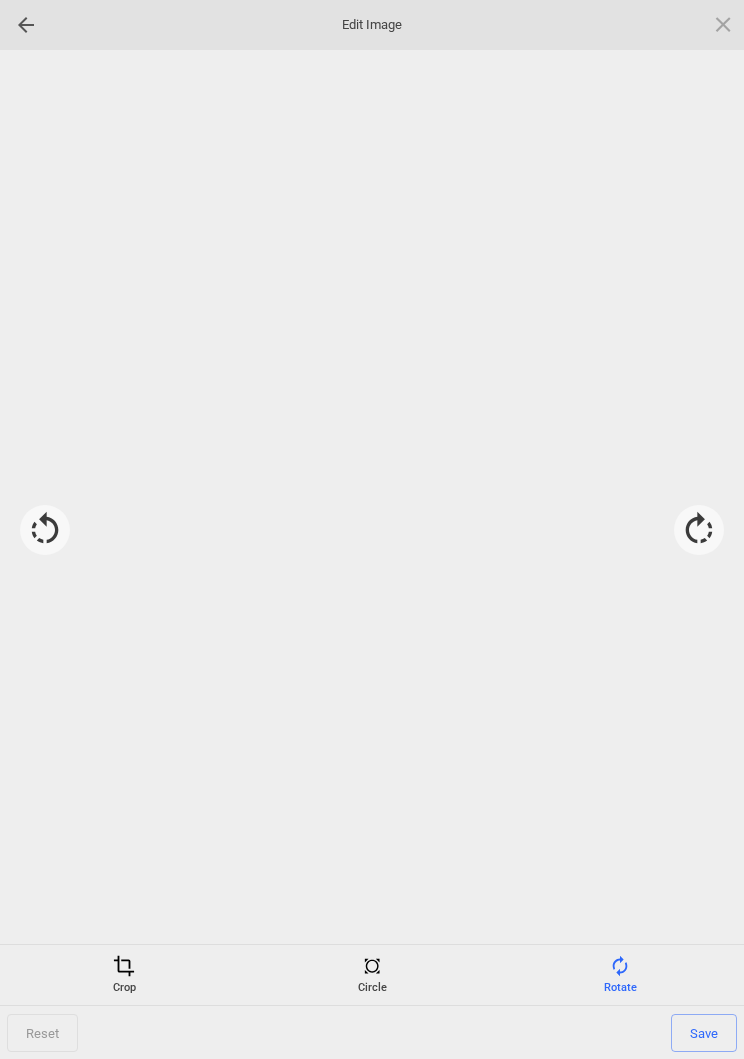 click at bounding box center [699, 530] 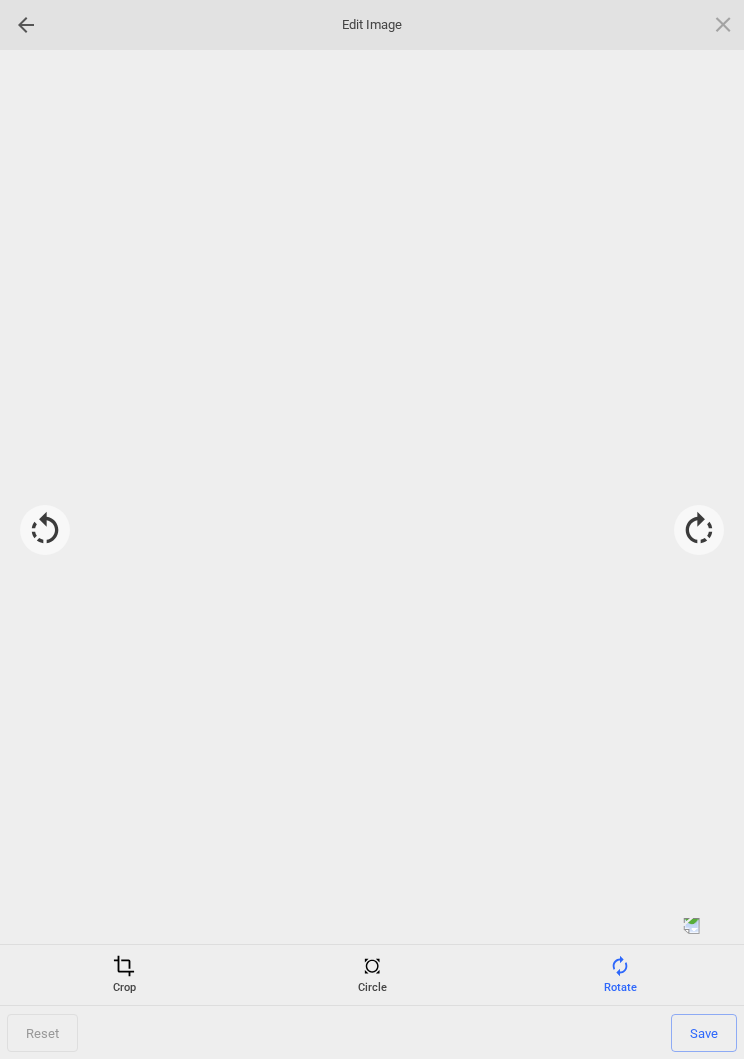 click at bounding box center (699, 530) 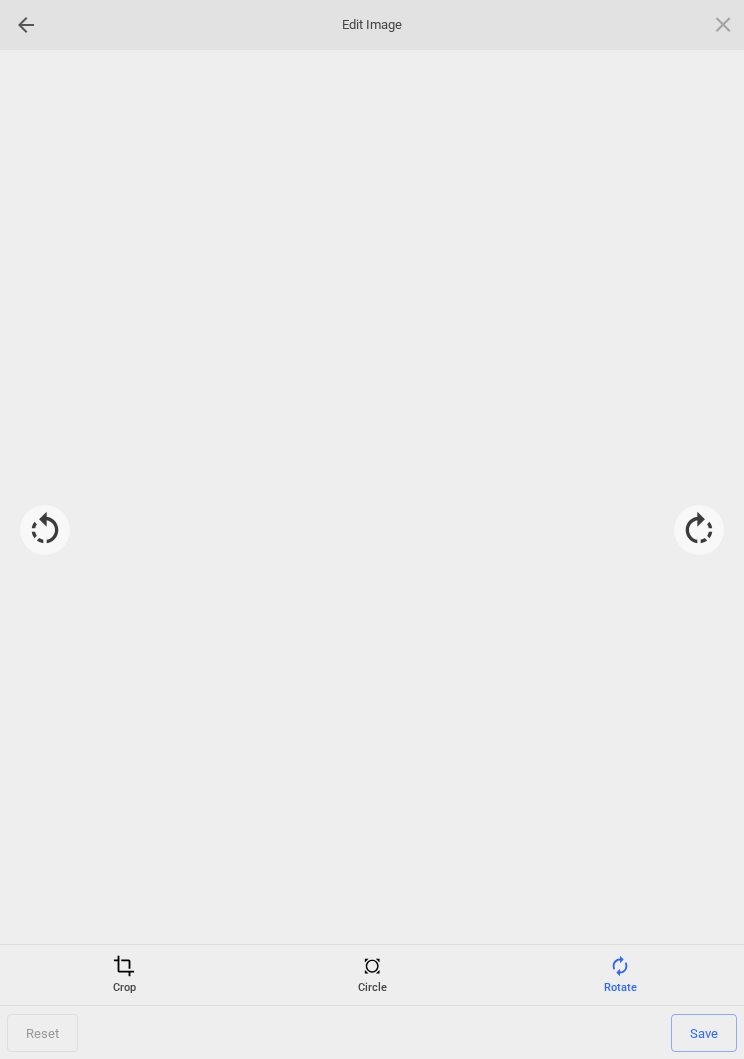 click at bounding box center (699, 530) 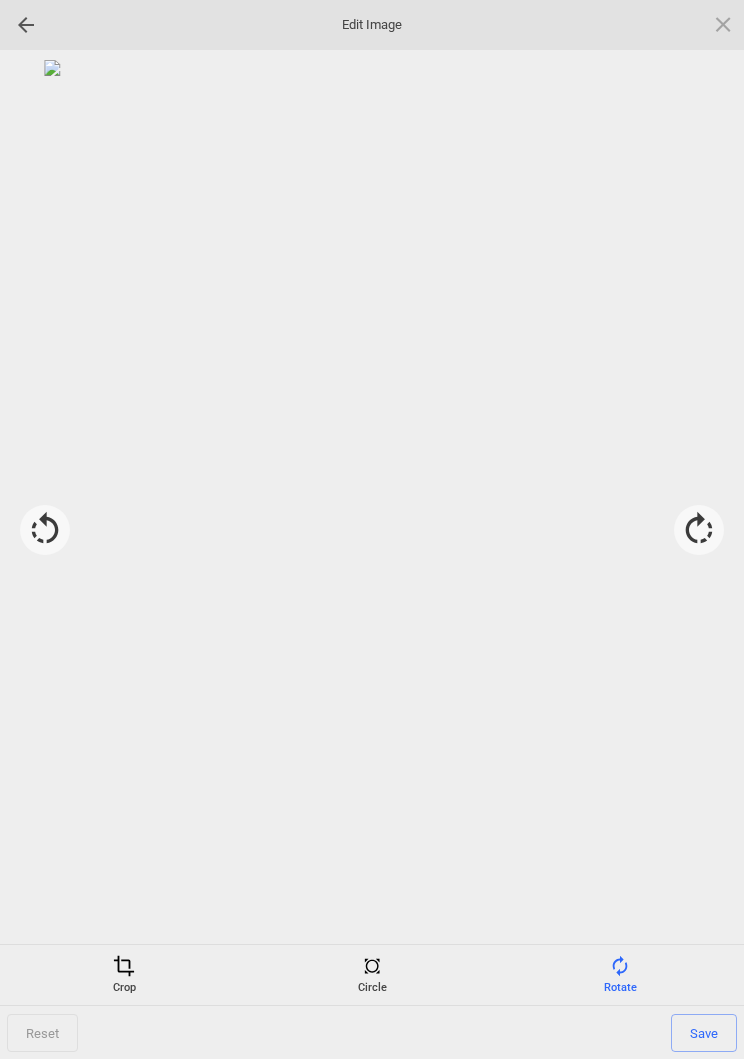click on "Save" at bounding box center (704, 1033) 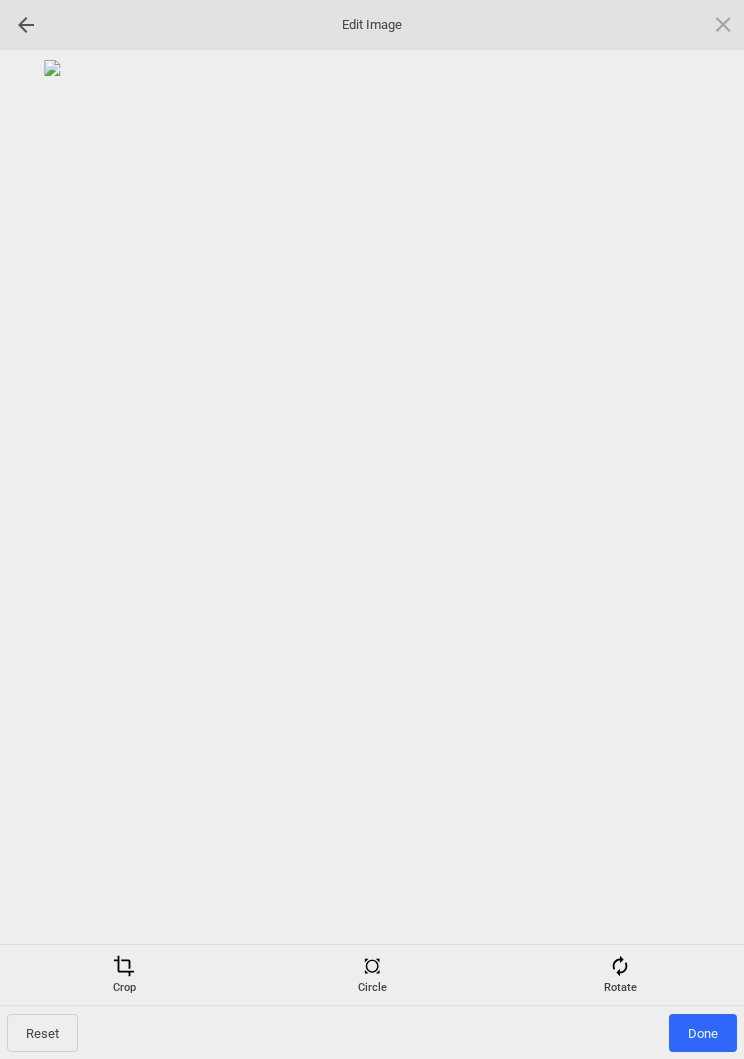 click on "Done" at bounding box center (703, 1033) 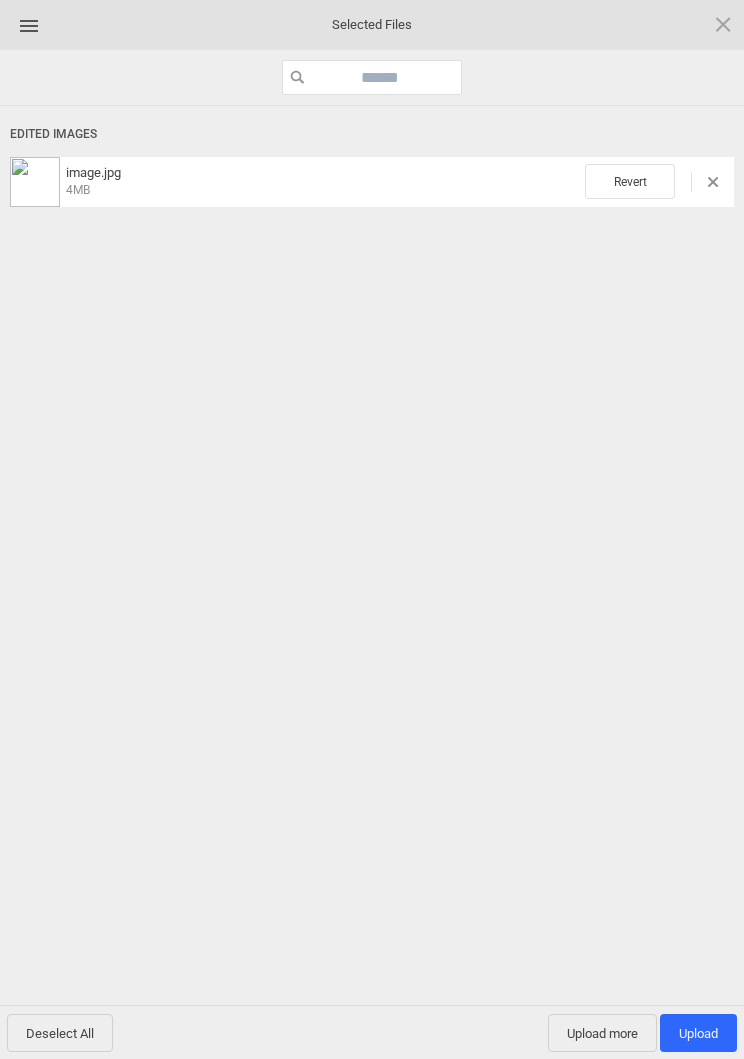 click on "Upload
1" at bounding box center (698, 1033) 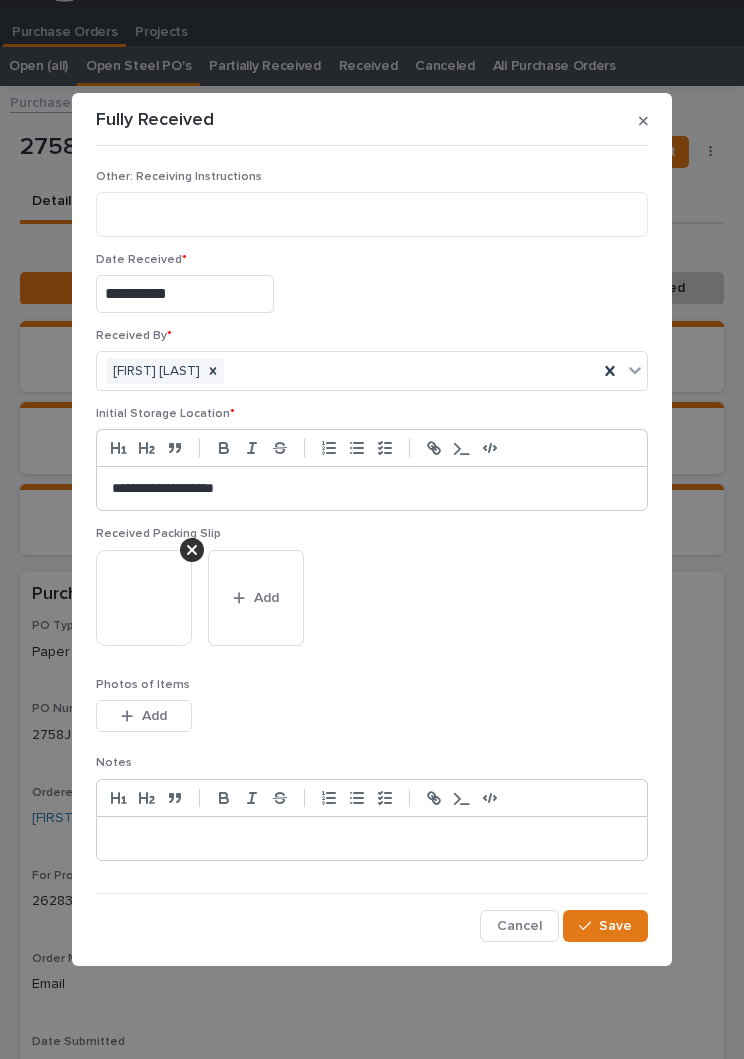 click on "Save" at bounding box center (615, 926) 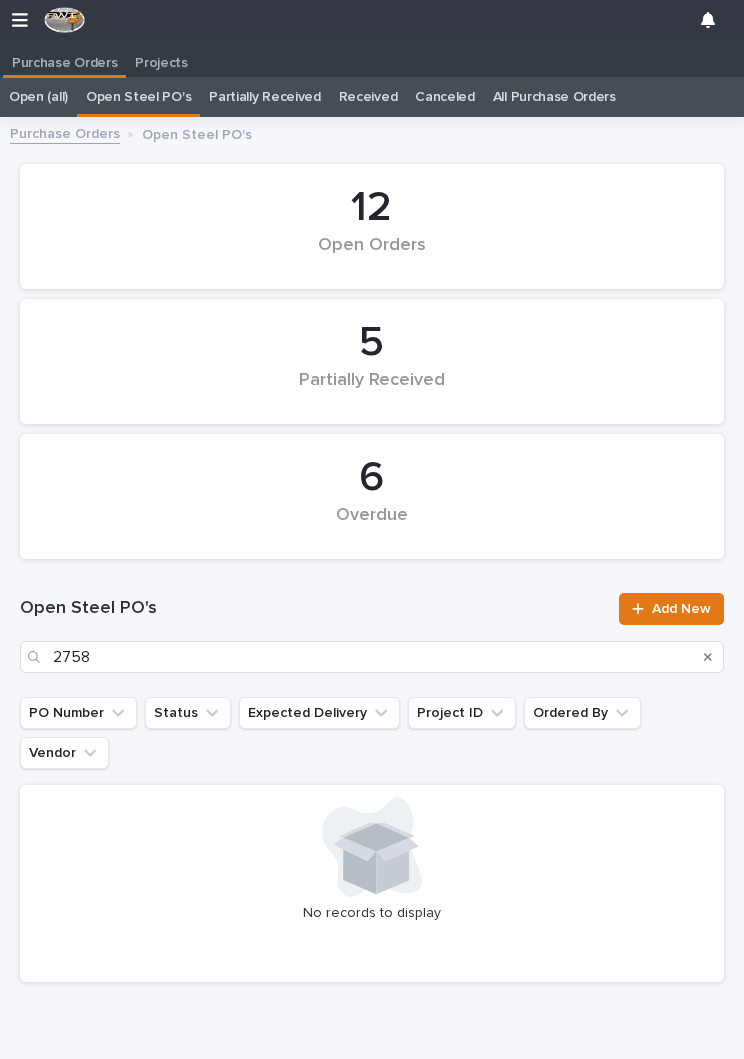 scroll, scrollTop: 0, scrollLeft: 9, axis: horizontal 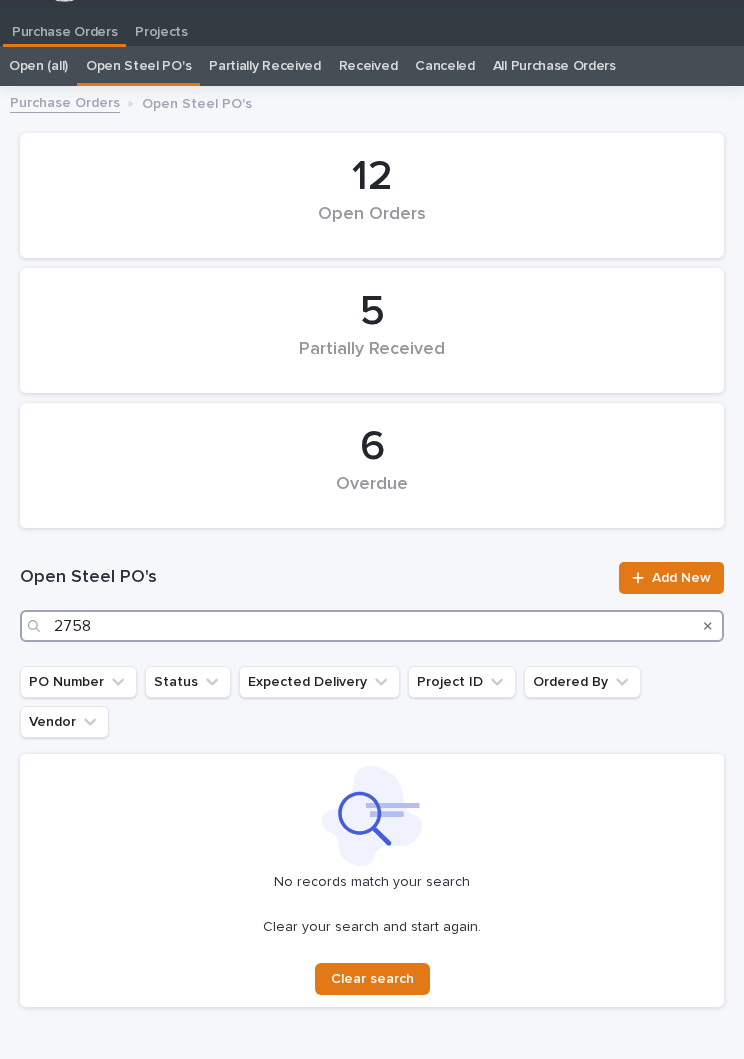 click on "2758" at bounding box center [372, 626] 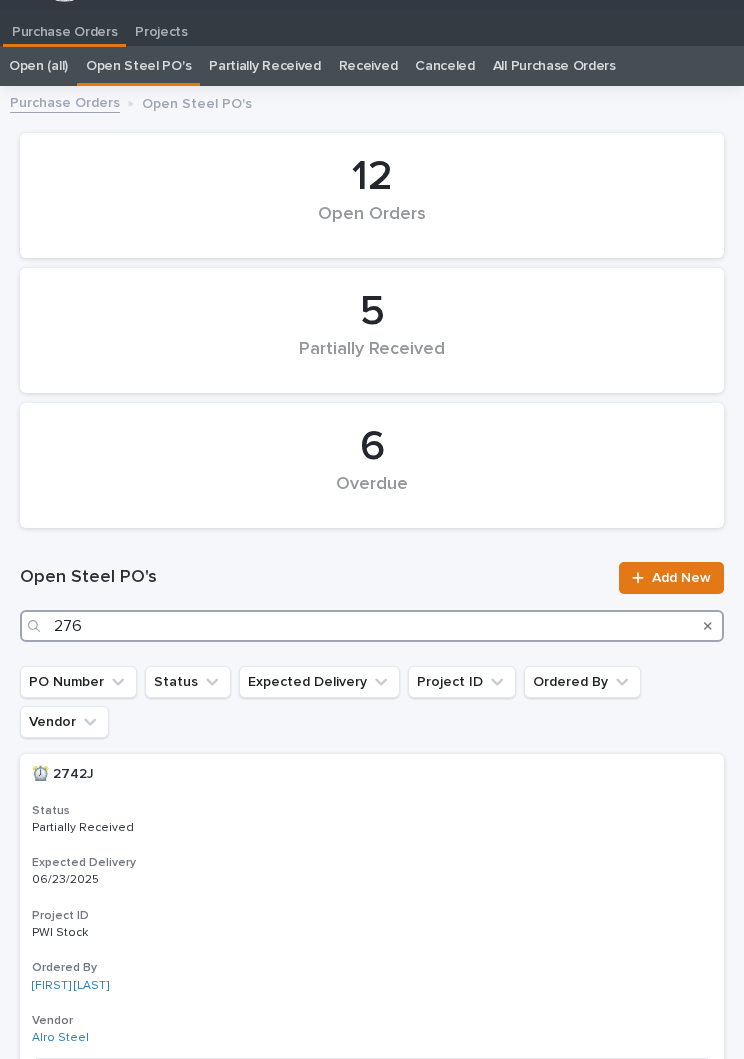 type on "2768" 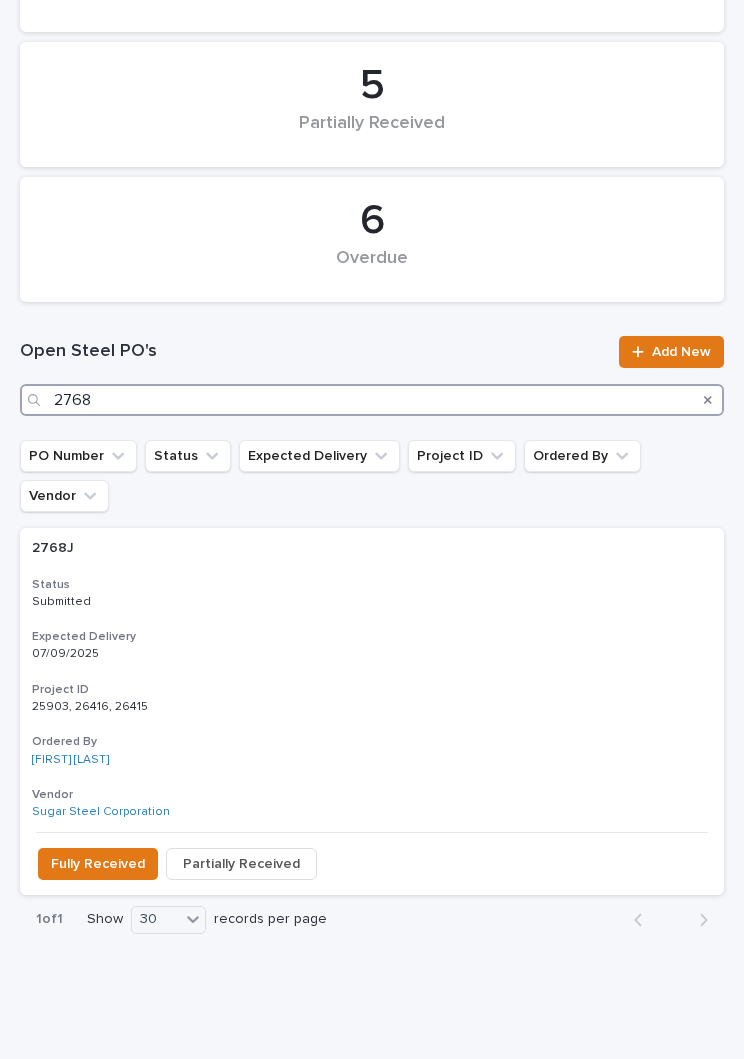 scroll, scrollTop: 255, scrollLeft: 0, axis: vertical 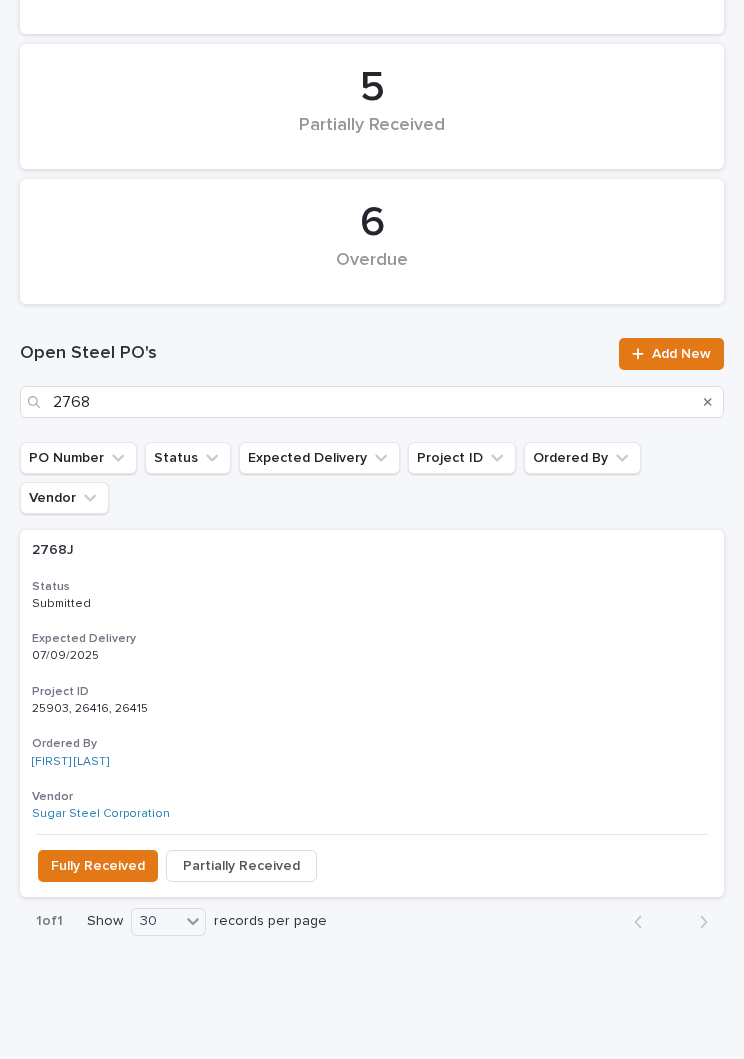 click on "Expected Delivery" at bounding box center [372, 639] 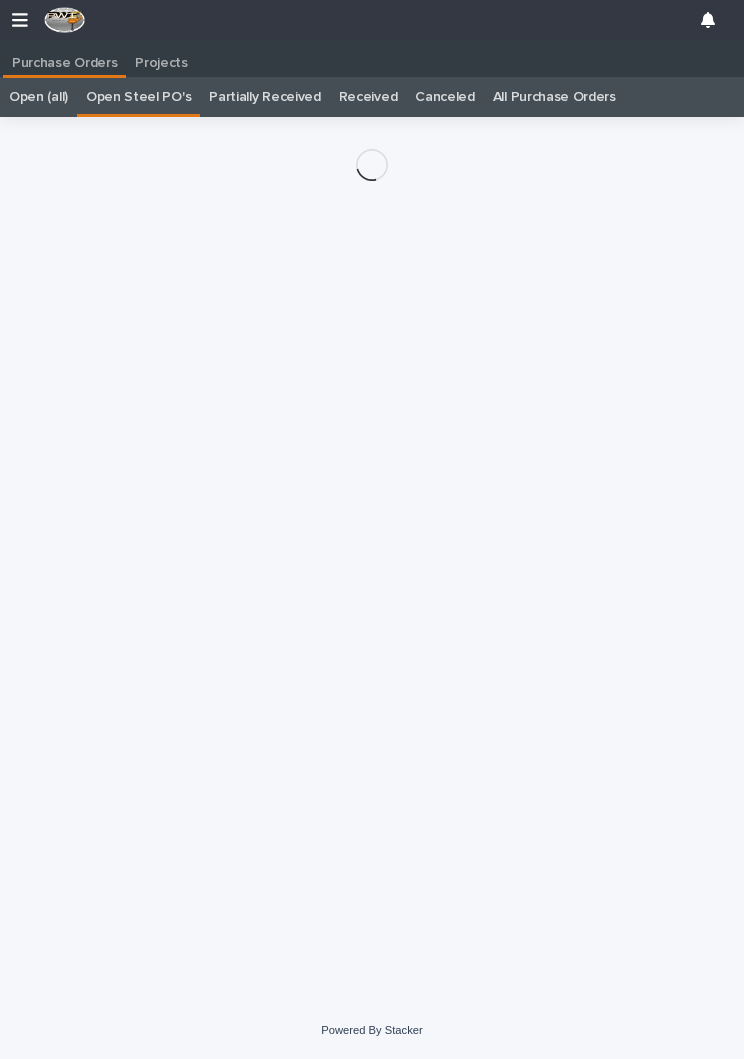 scroll, scrollTop: 13, scrollLeft: 0, axis: vertical 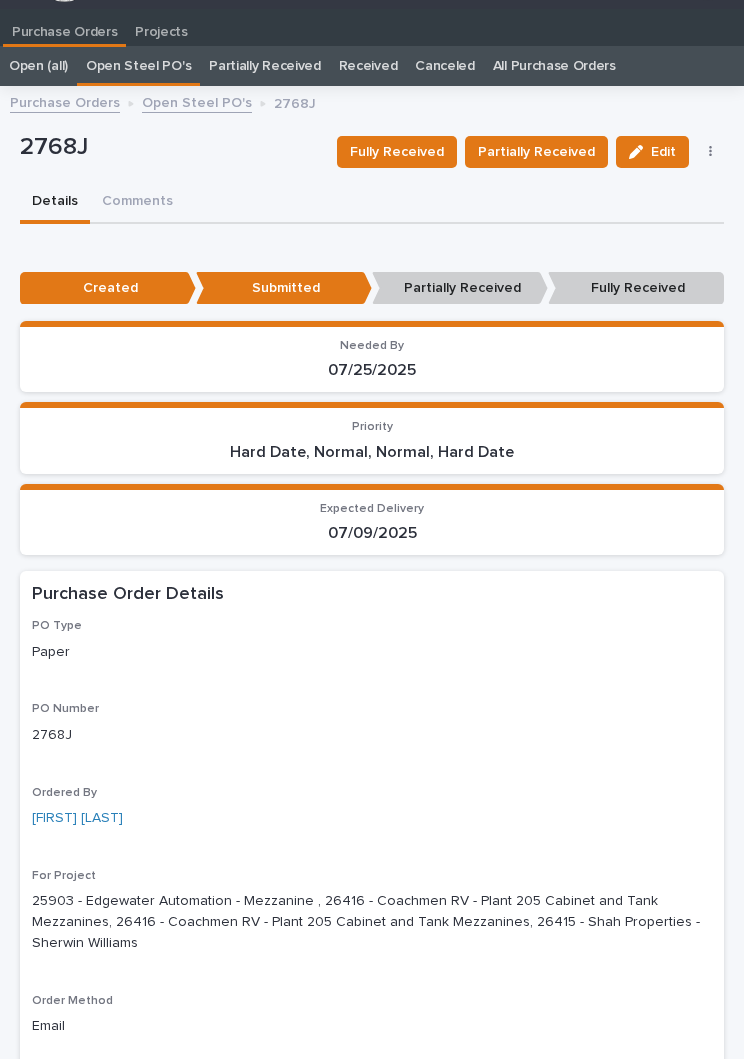click on "Fully Received" at bounding box center [397, 152] 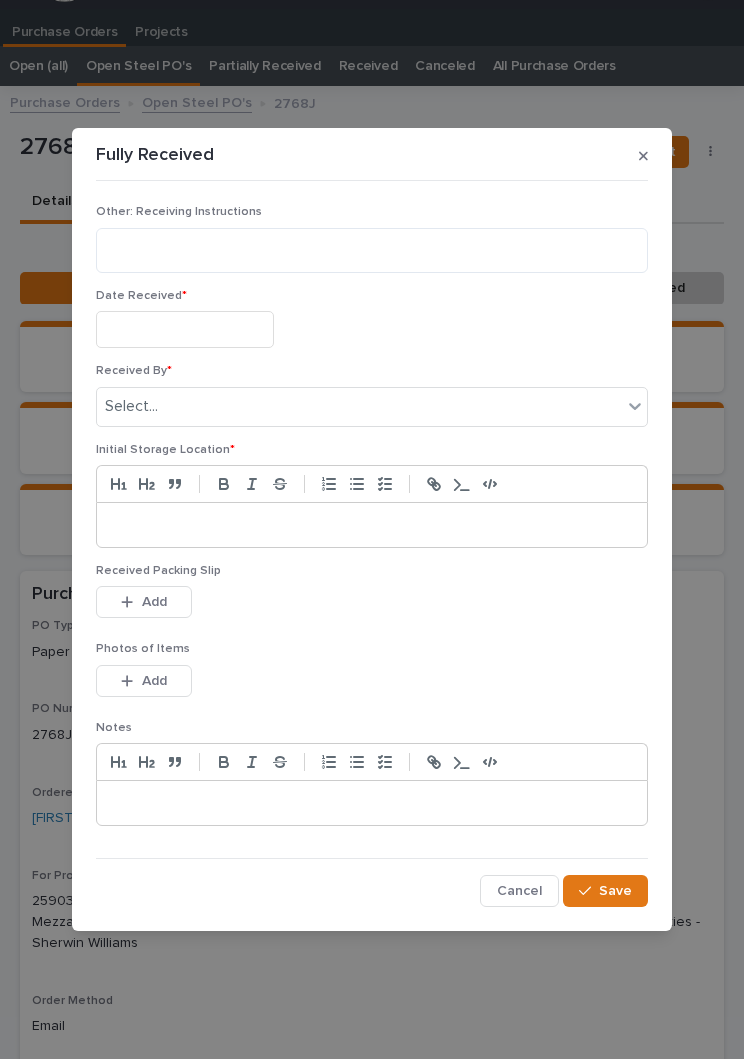 click at bounding box center [185, 329] 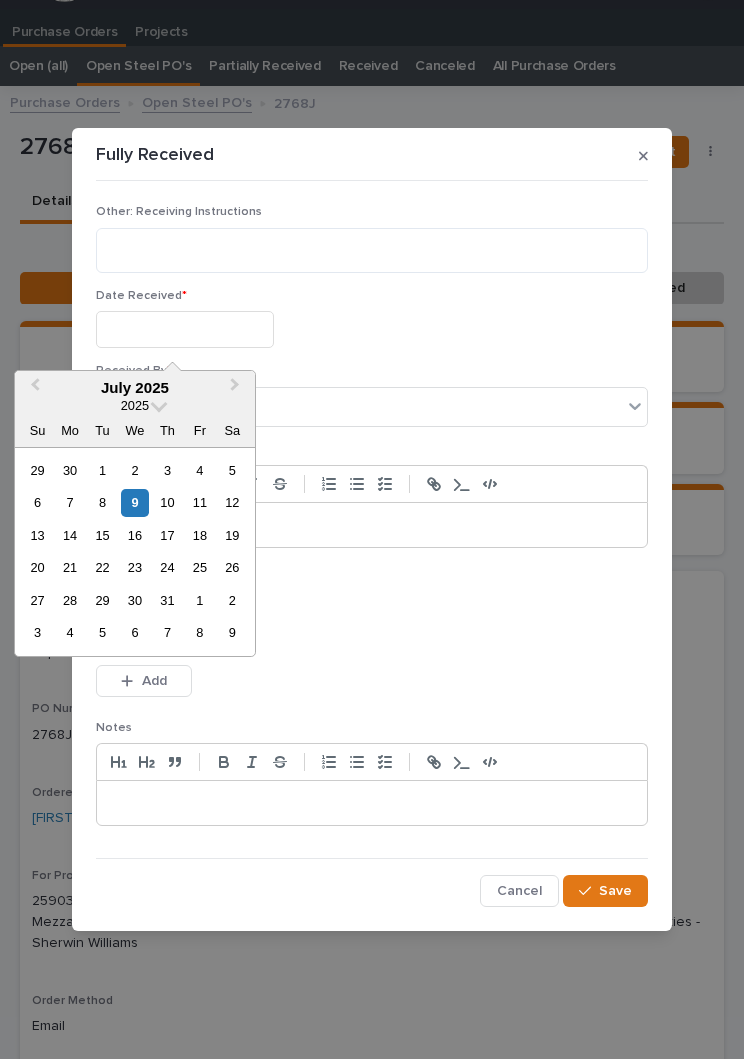 click on "9" at bounding box center (134, 502) 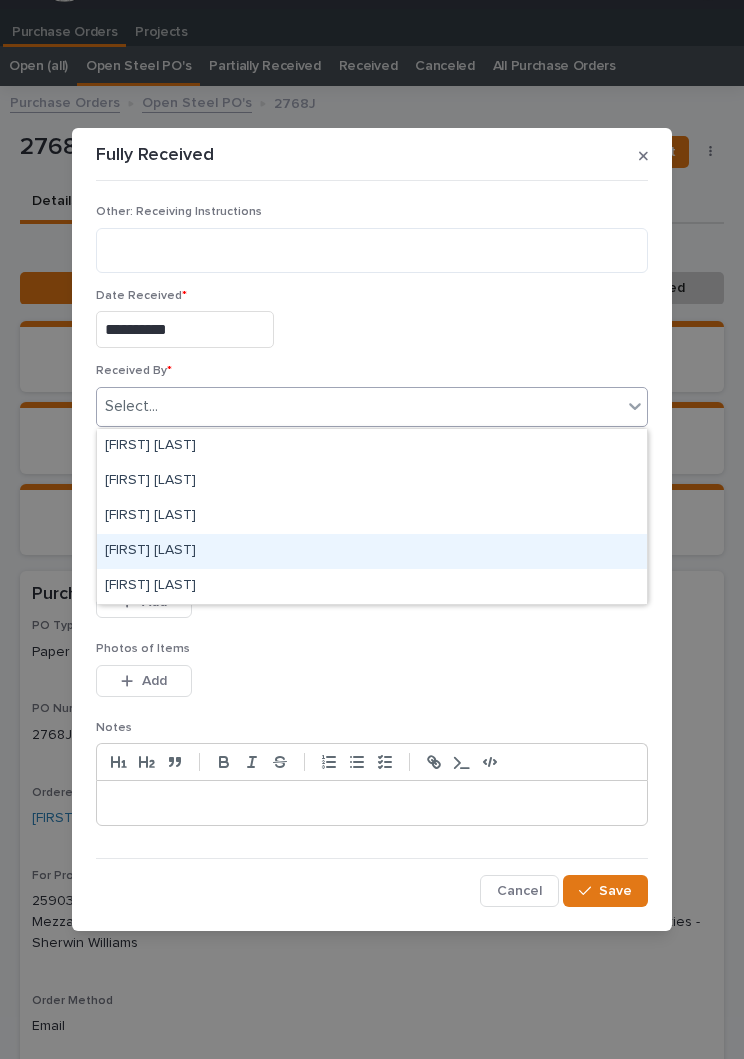 click on "[FIRST] [LAST]" at bounding box center [372, 551] 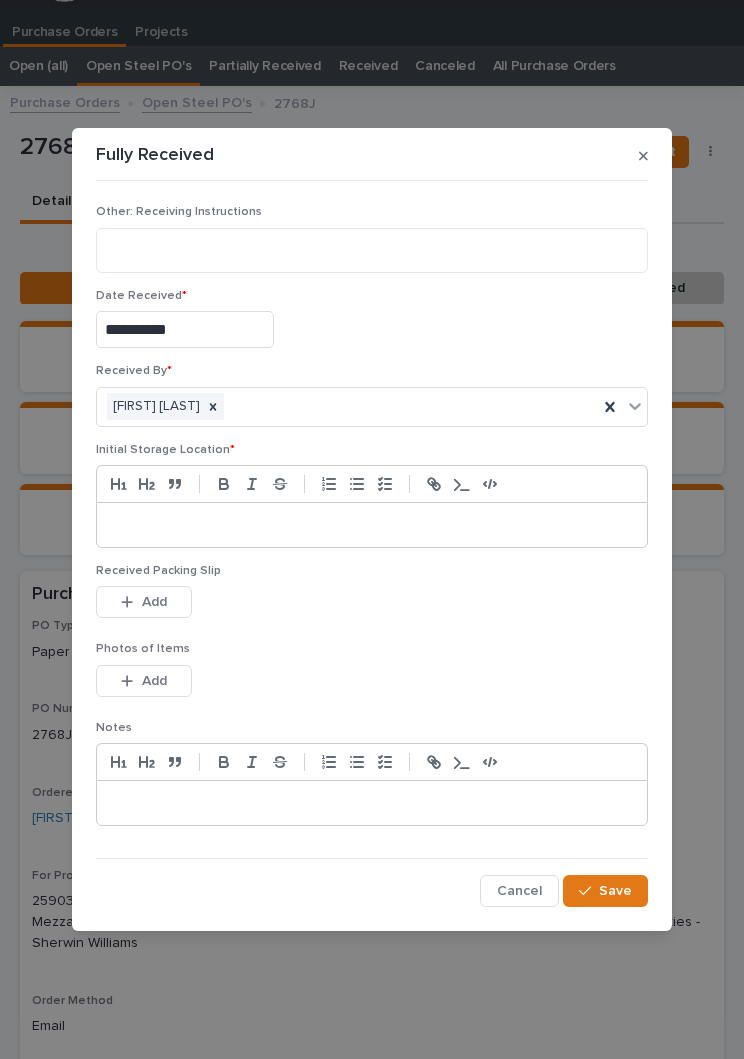 click at bounding box center (372, 525) 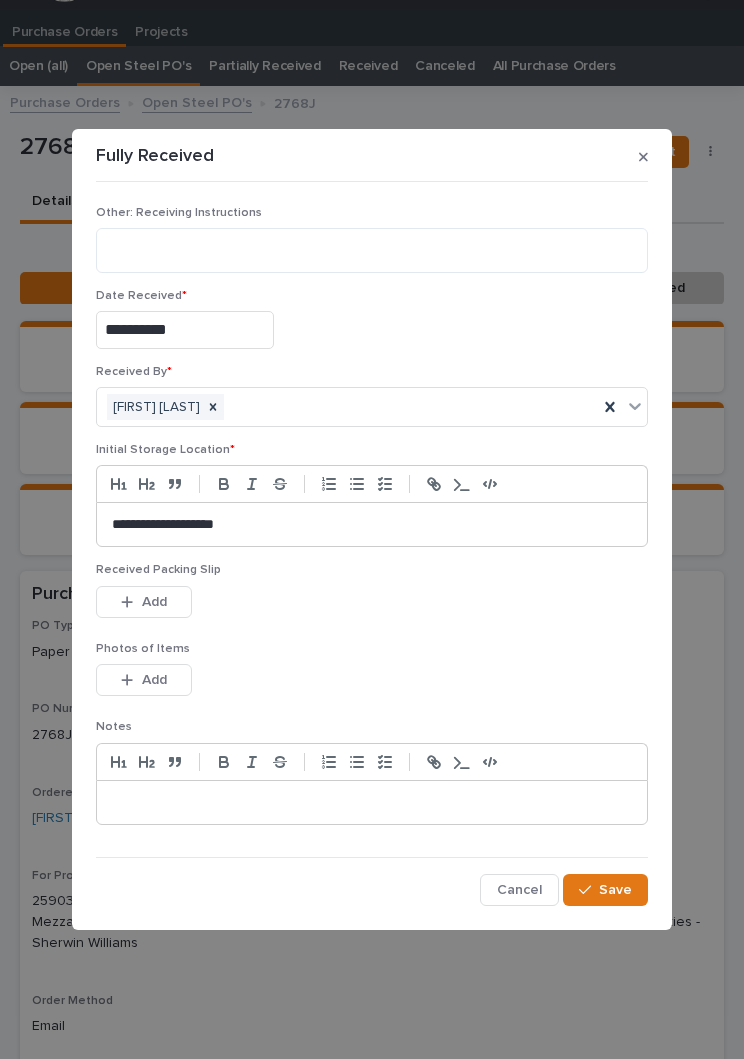 click on "Received Packing Slip This file cannot be opened Download File Add" at bounding box center (372, 602) 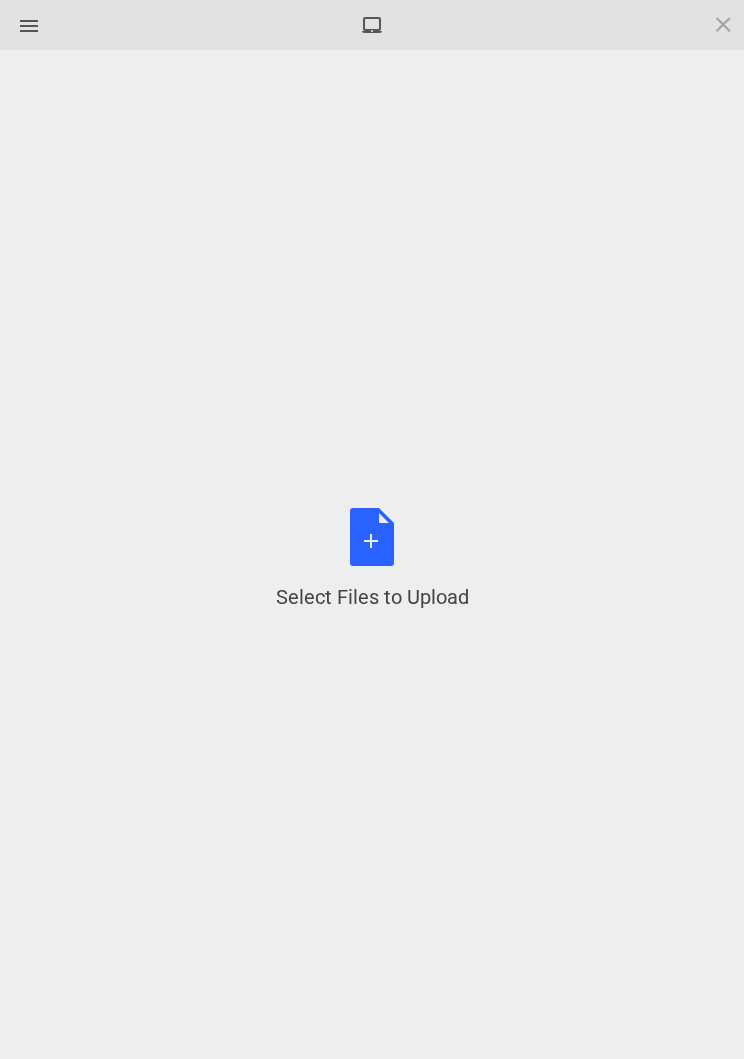 click on "Select Files to Upload
or Drag and Drop, Copy and Paste Files" at bounding box center [372, 559] 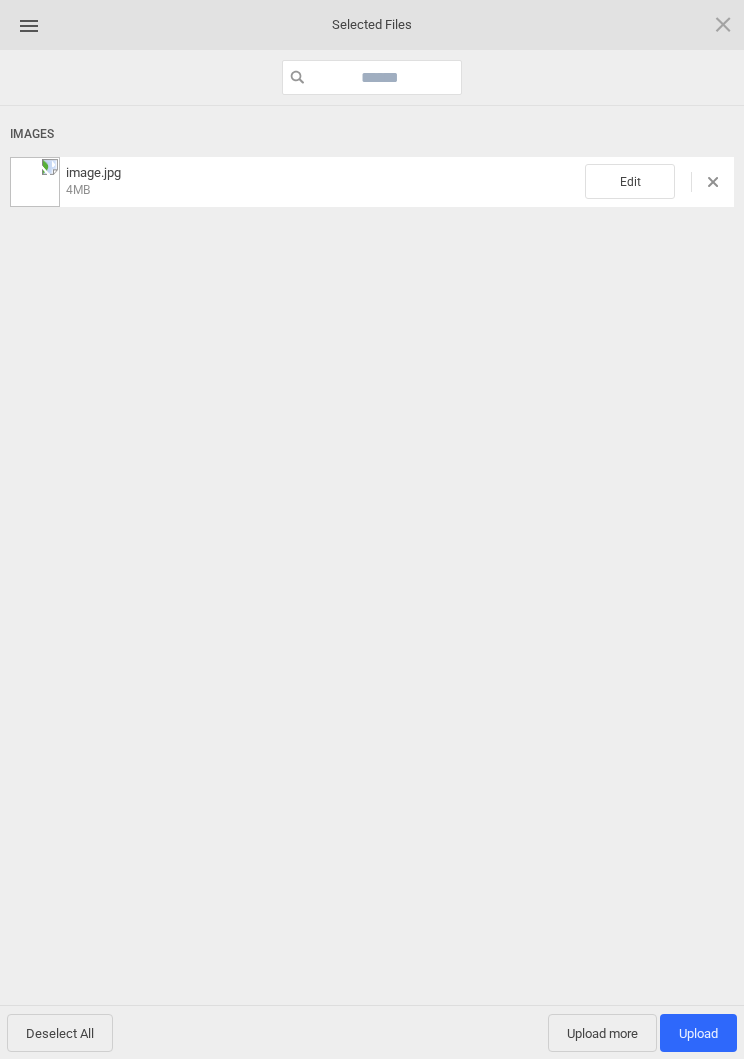click on "Edit" at bounding box center (630, 181) 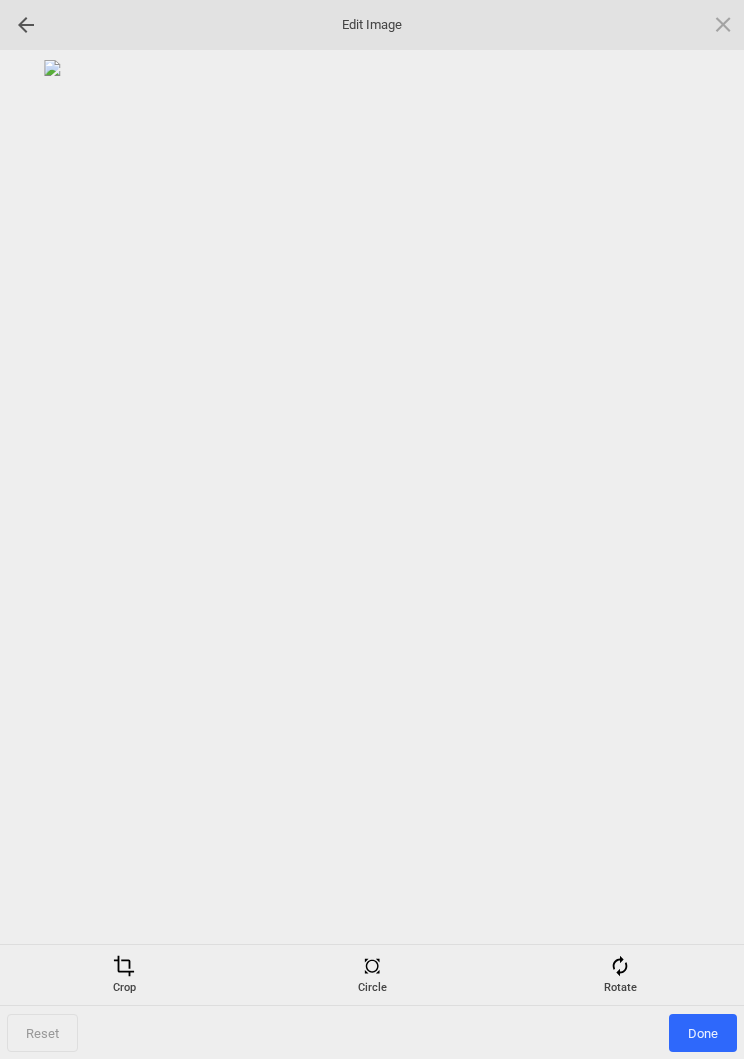 click at bounding box center (620, 966) 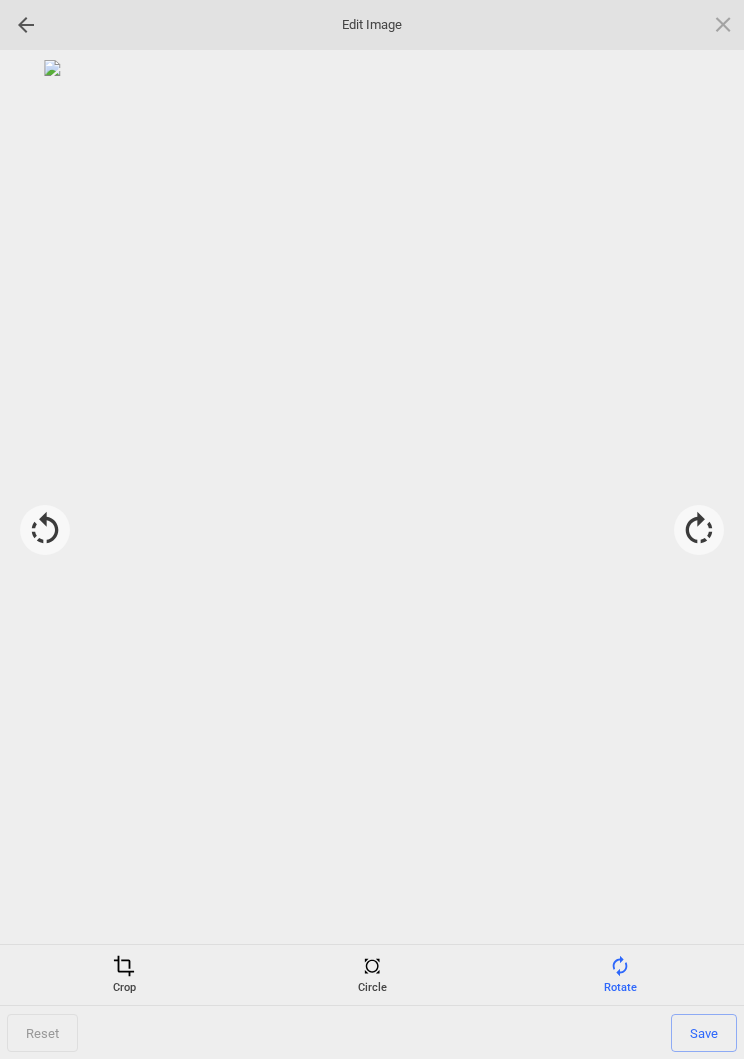 click at bounding box center (699, 530) 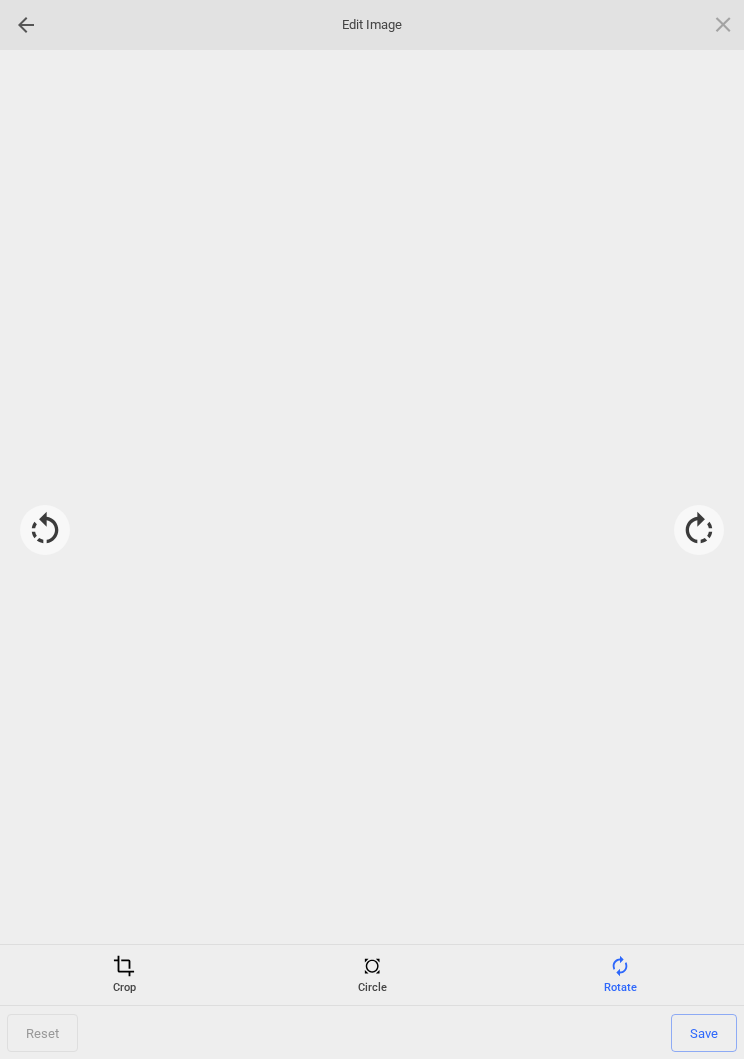 click at bounding box center [699, 530] 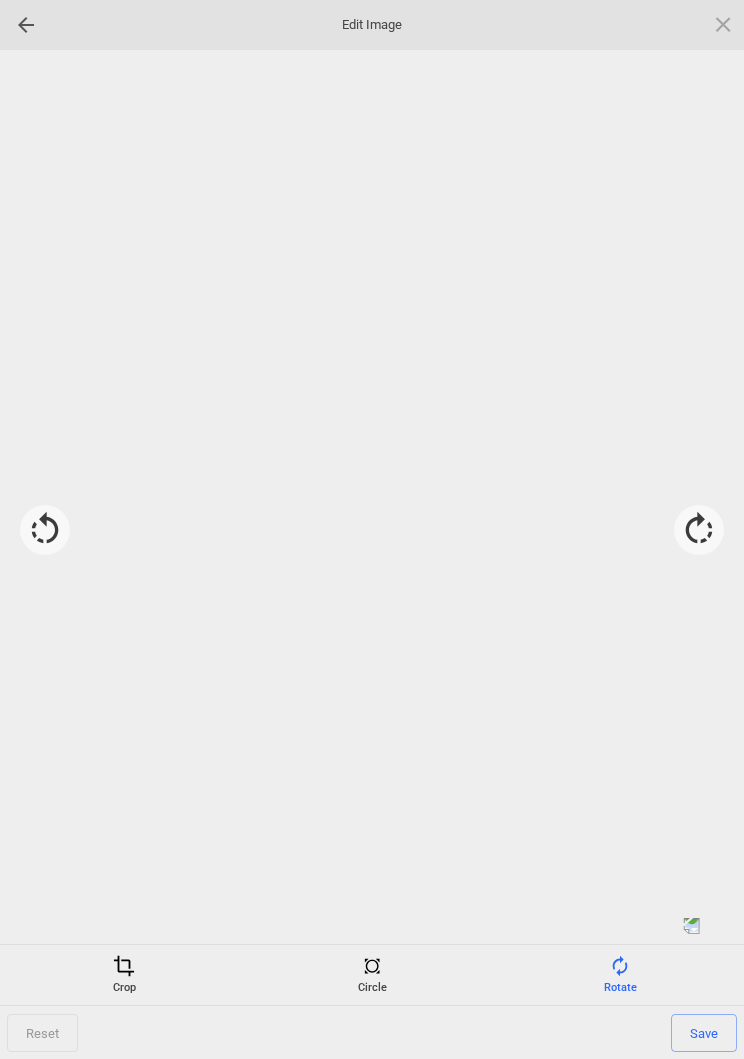 click at bounding box center (699, 530) 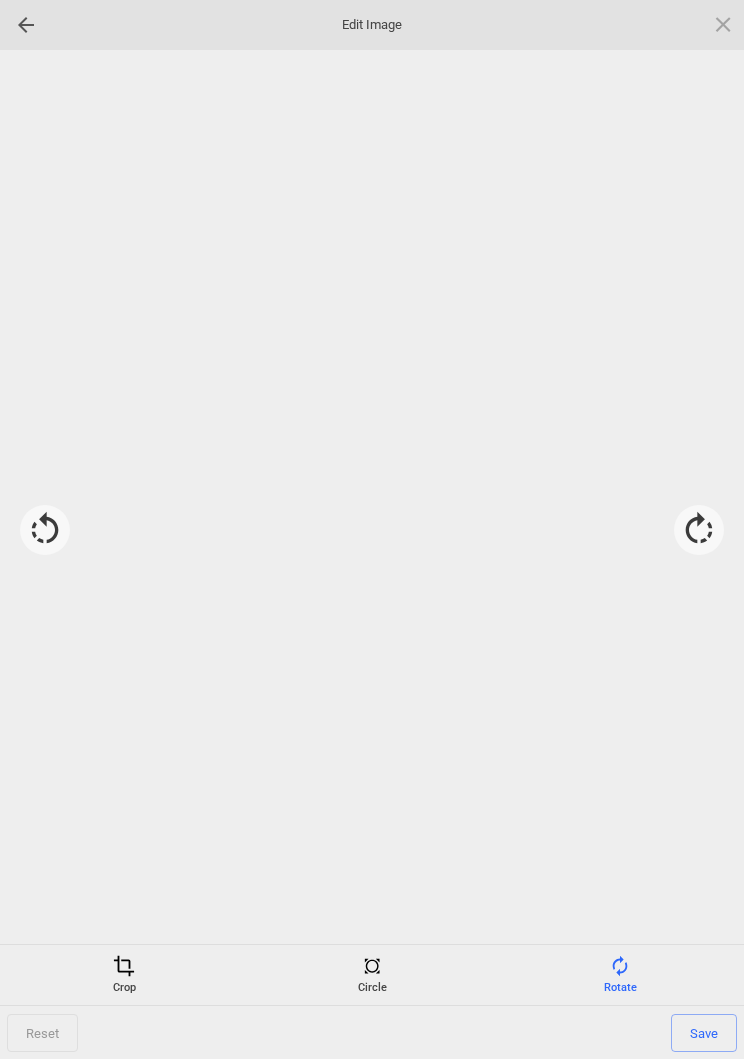 click at bounding box center (699, 530) 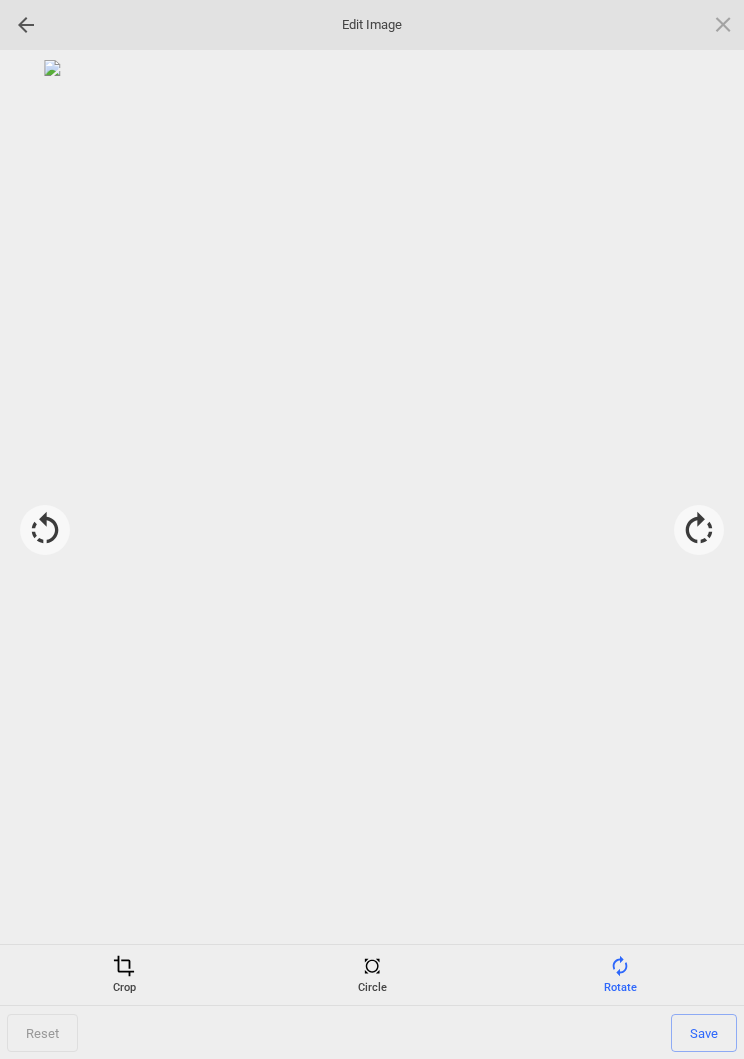 click on "Save" at bounding box center (704, 1033) 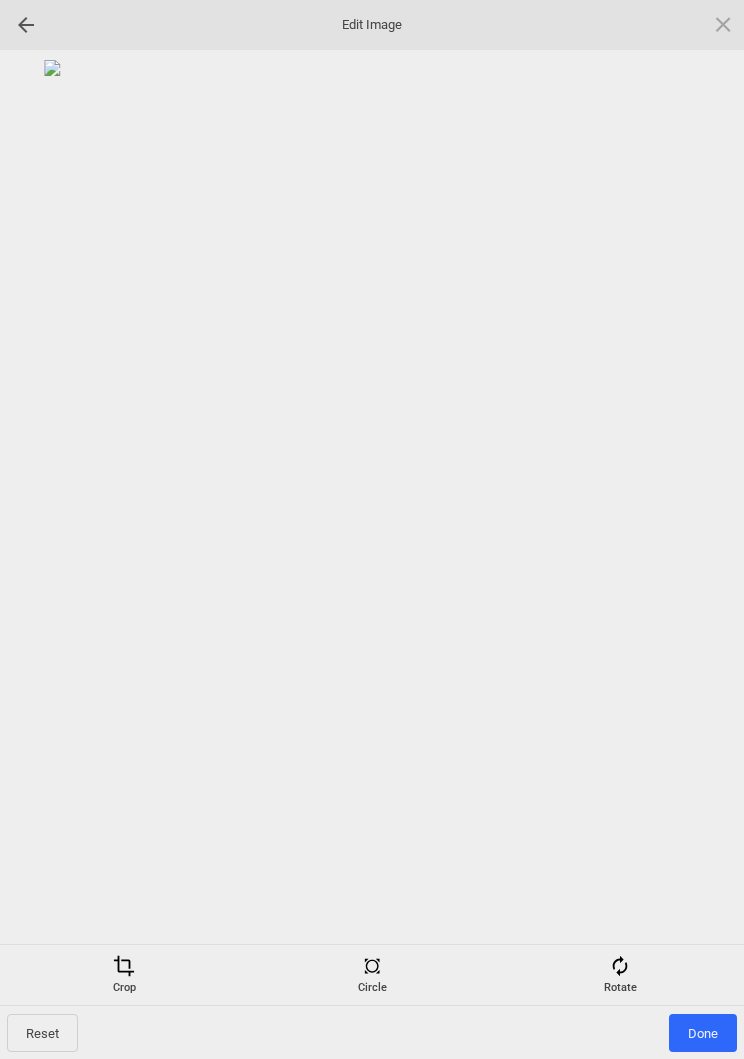 click on "Done" at bounding box center (703, 1033) 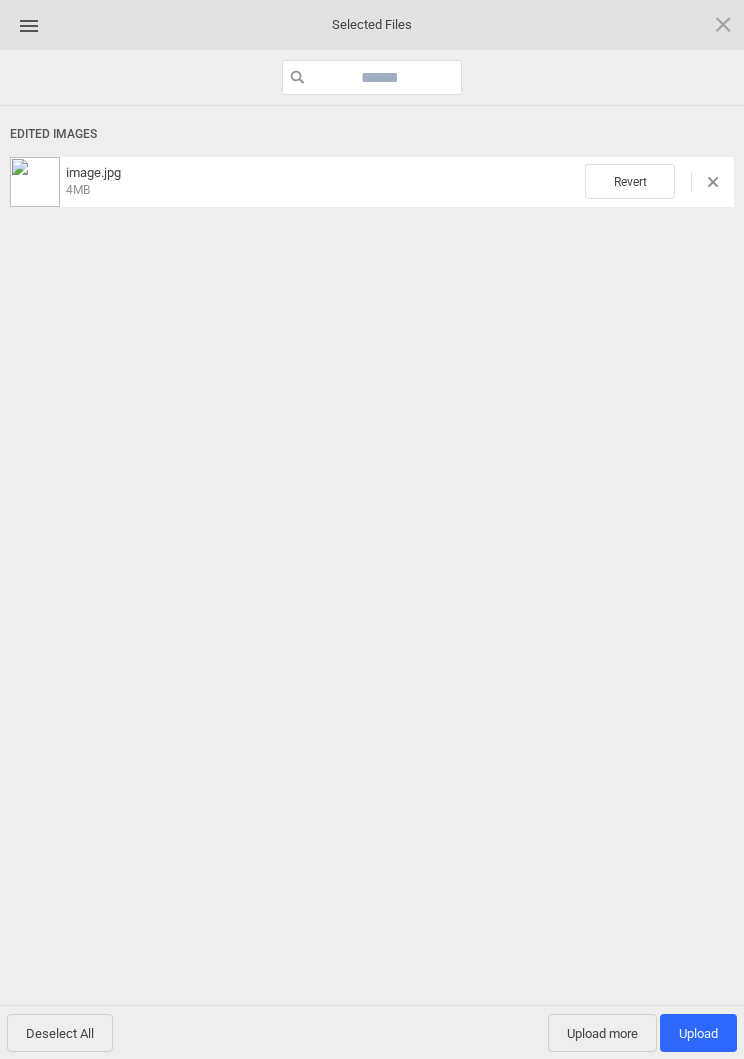 click on "Upload more" at bounding box center [602, 1033] 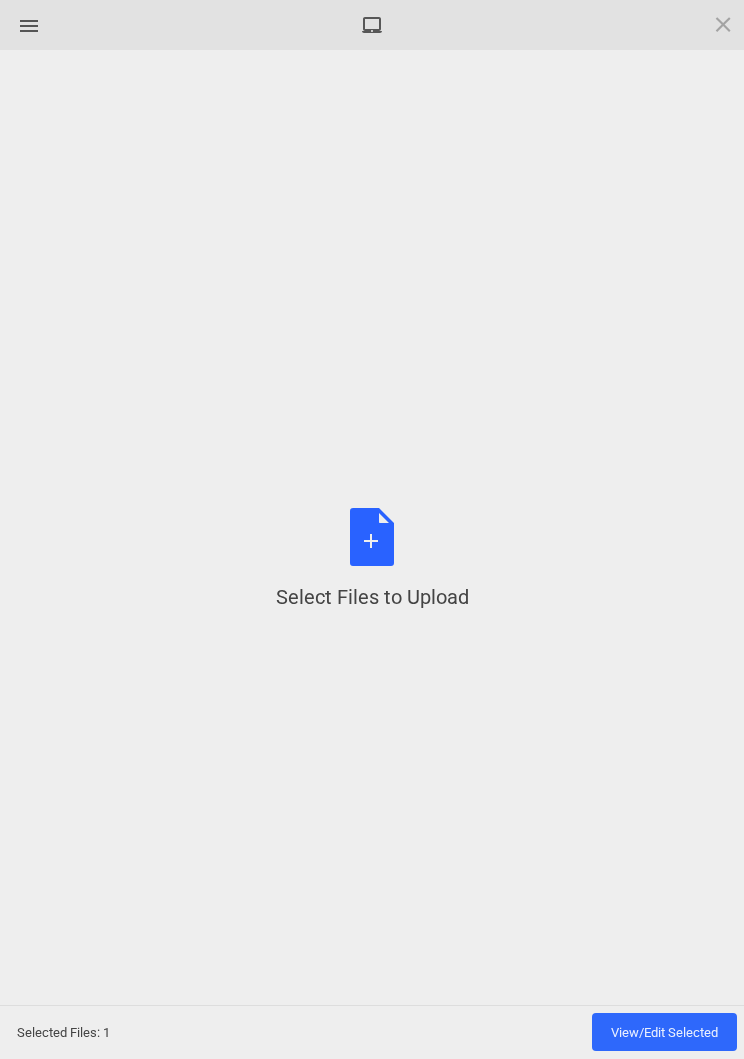 click on "Select Files to Upload
or Drag and Drop, Copy and Paste Files" at bounding box center [372, 559] 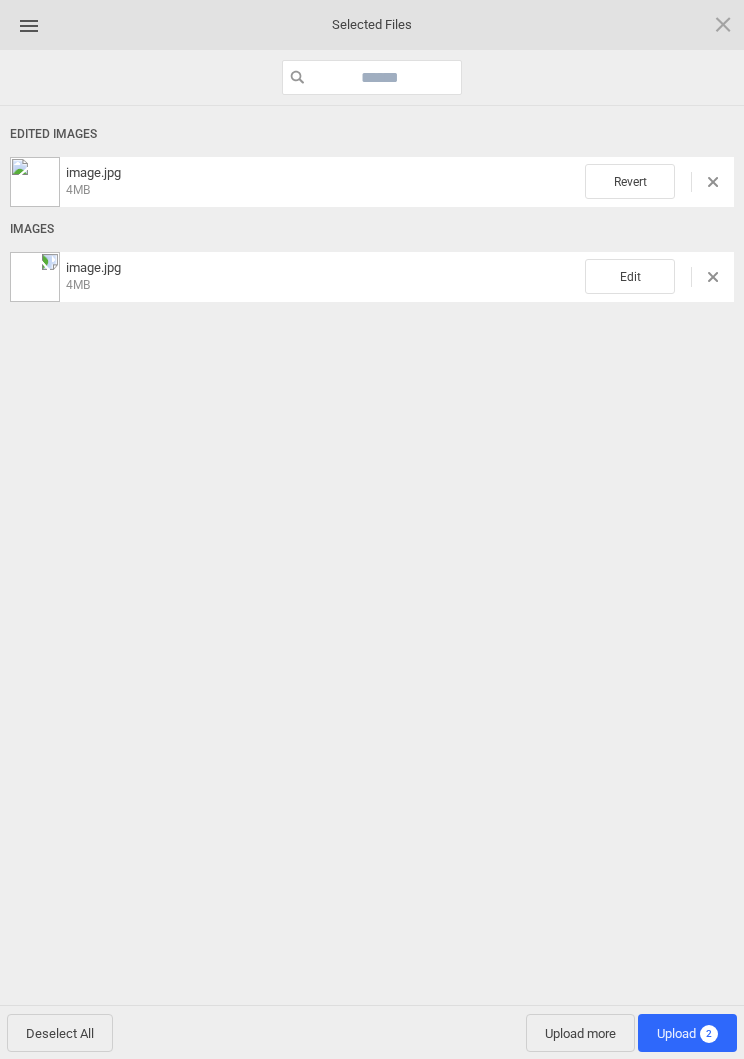click on "Edit" at bounding box center (630, 181) 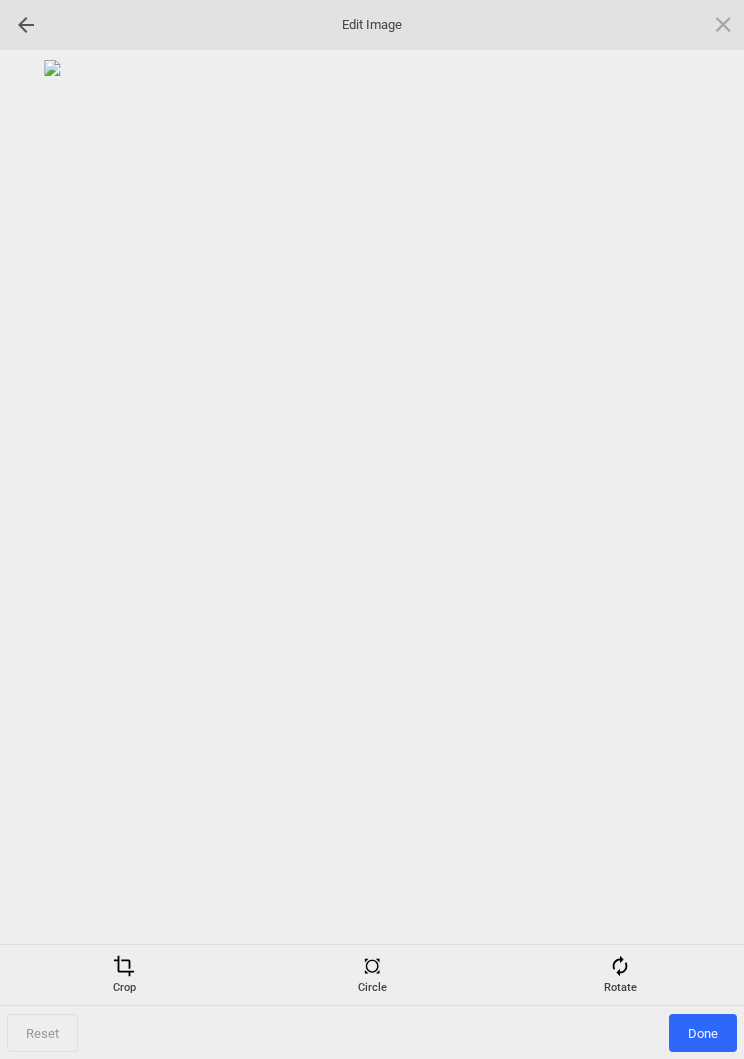 click on "Reset
Done" at bounding box center [372, 559] 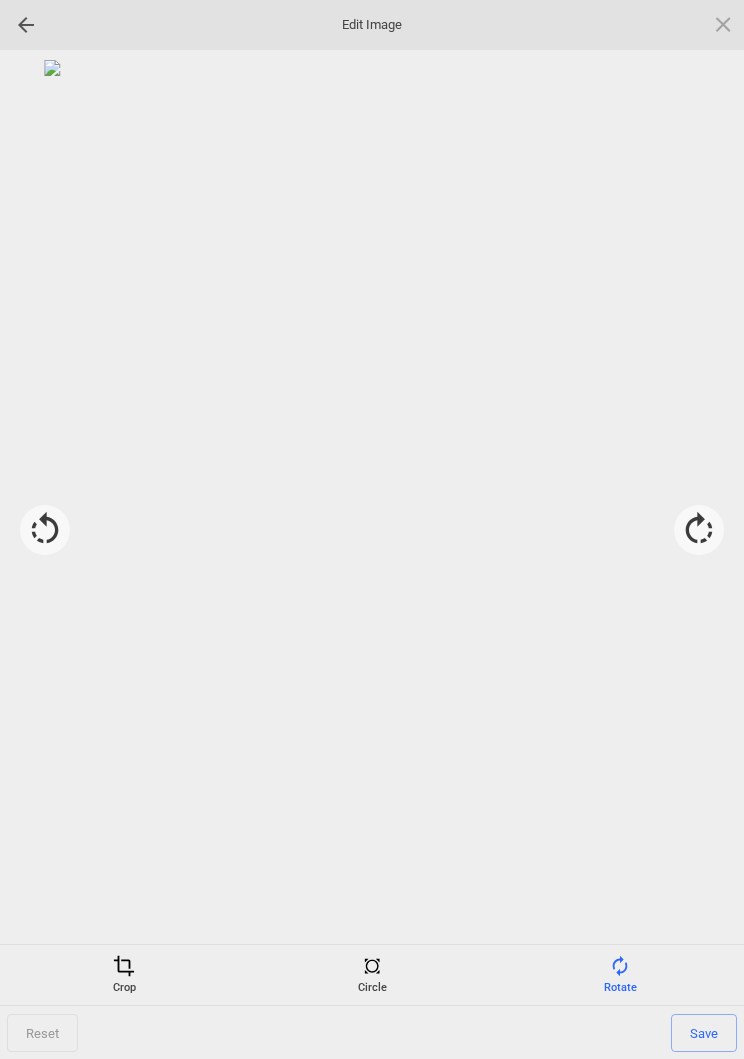 click at bounding box center (699, 530) 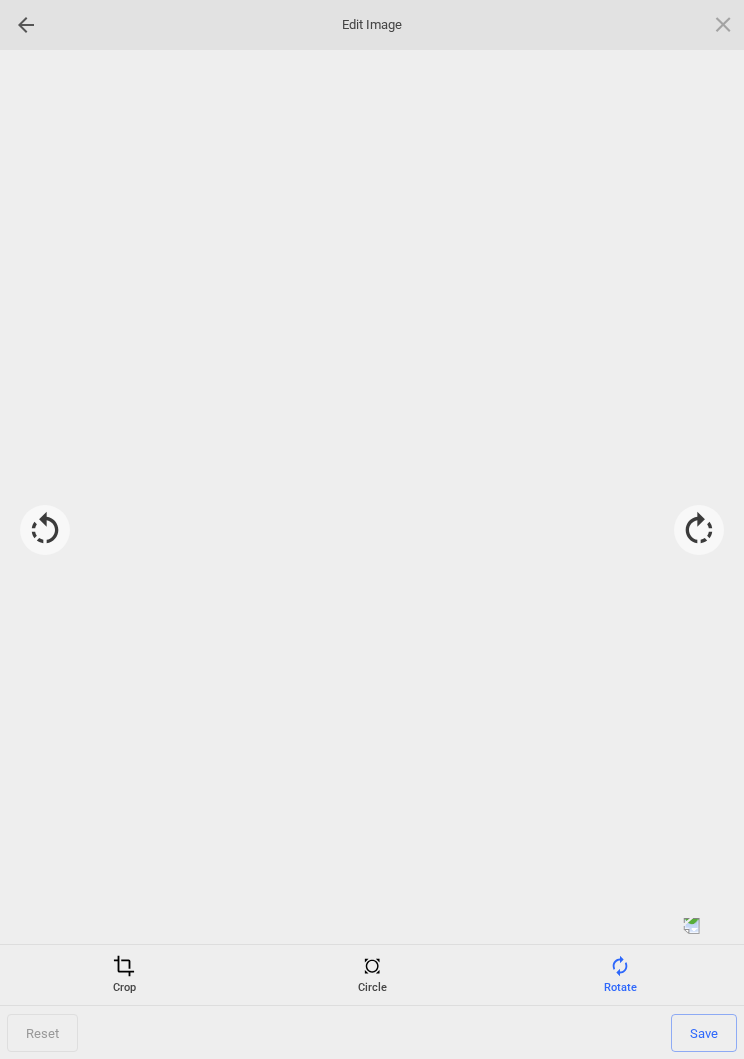click at bounding box center [699, 530] 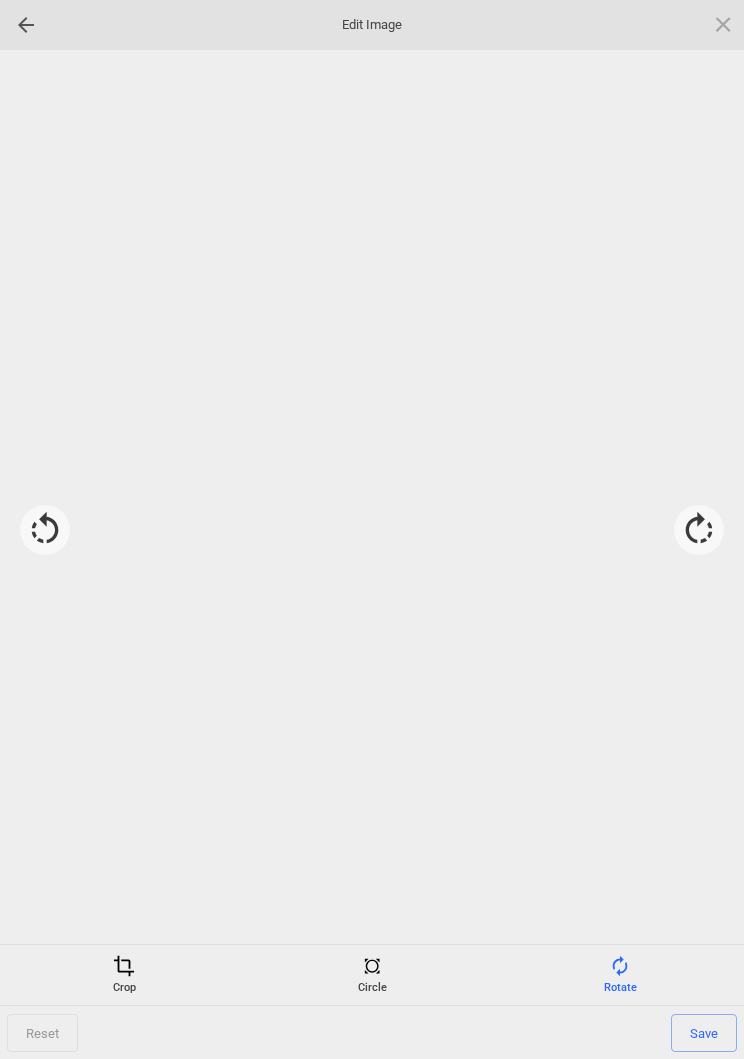 click at bounding box center [699, 530] 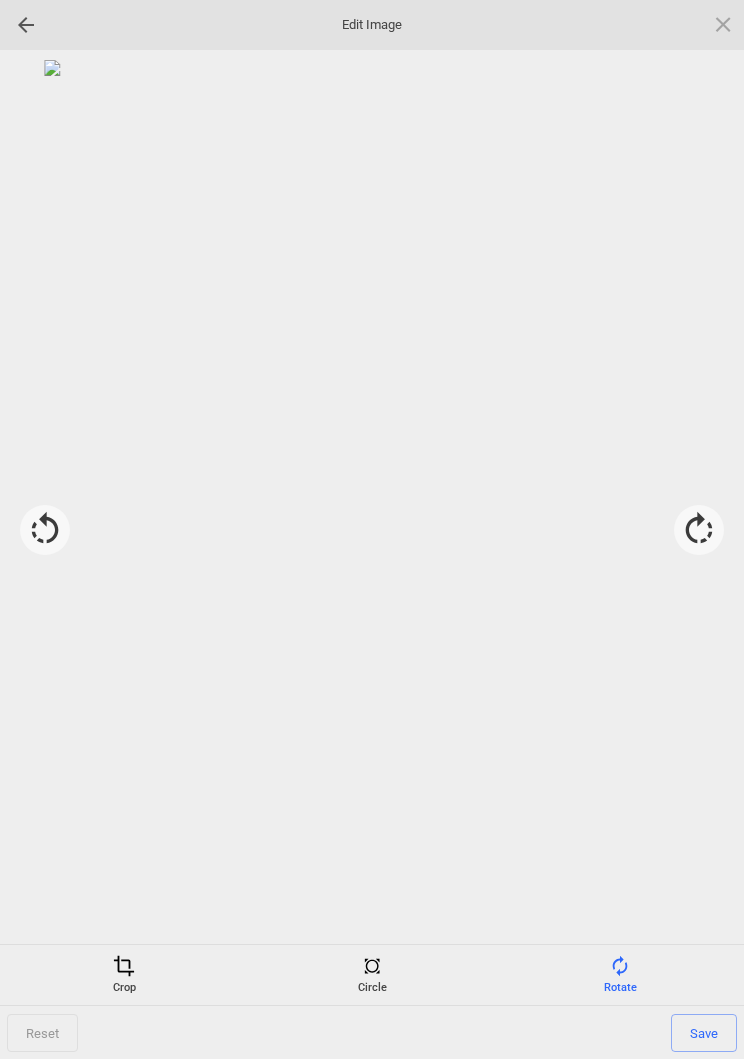 click on "Save" at bounding box center [704, 1033] 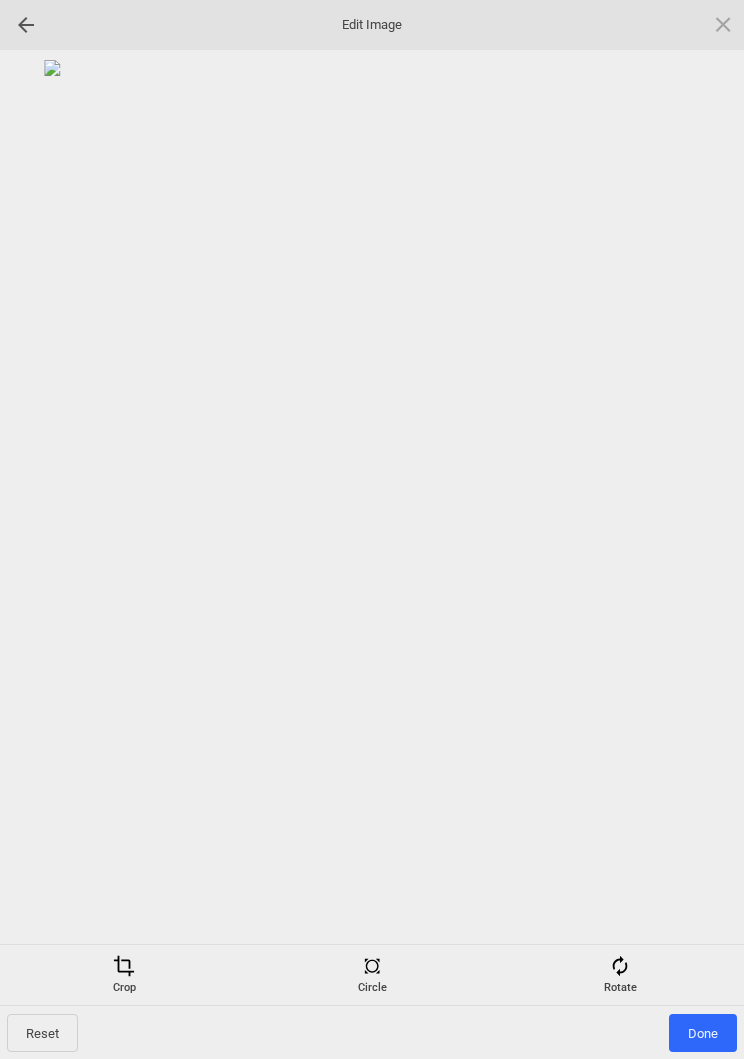 click on "Done" at bounding box center [703, 1033] 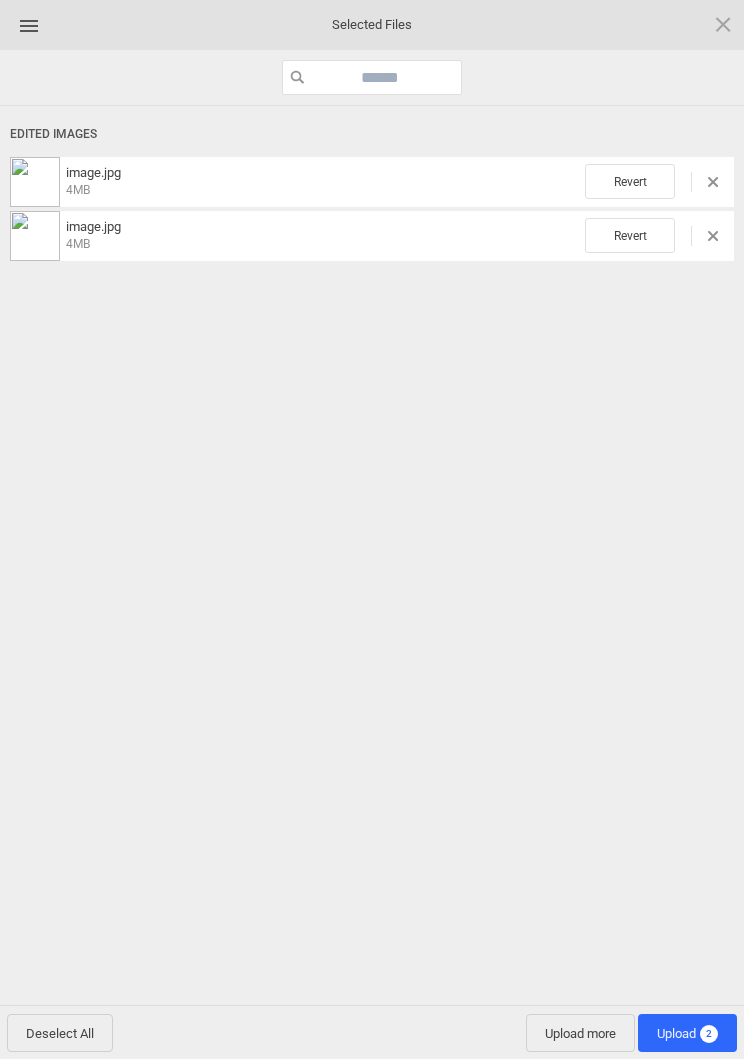 click on "Upload more" at bounding box center [580, 1033] 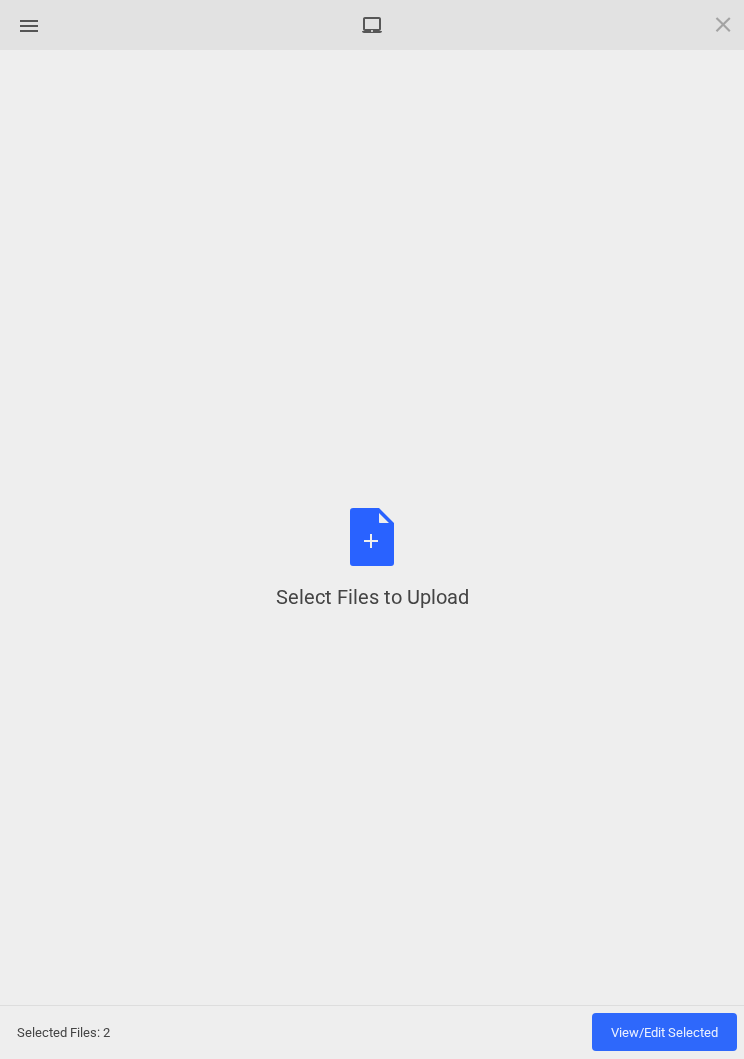 click on "Select Files to Upload
or Drag and Drop, Copy and Paste Files" at bounding box center (372, 559) 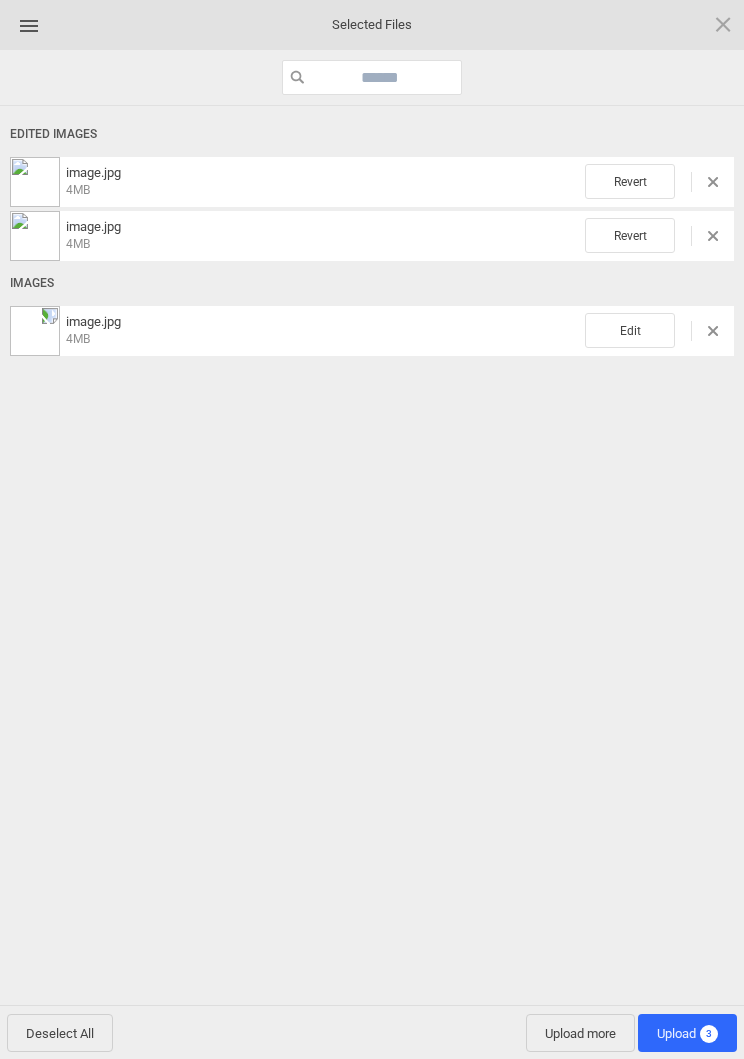 click on "Edit" at bounding box center (630, 181) 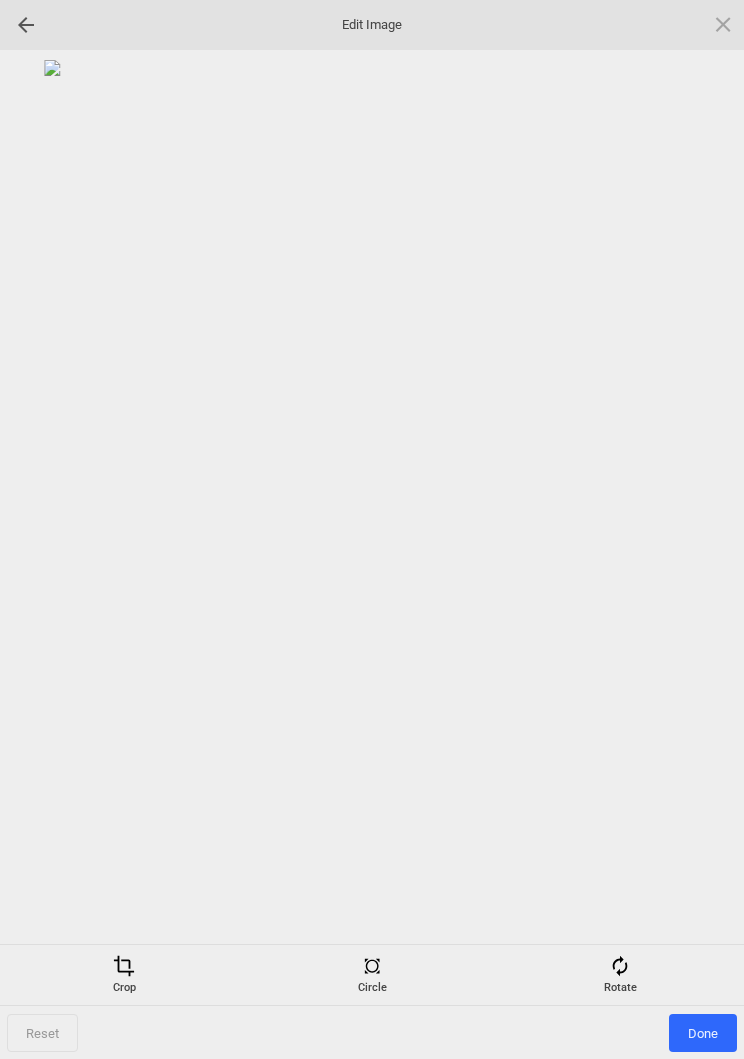 click at bounding box center [620, 966] 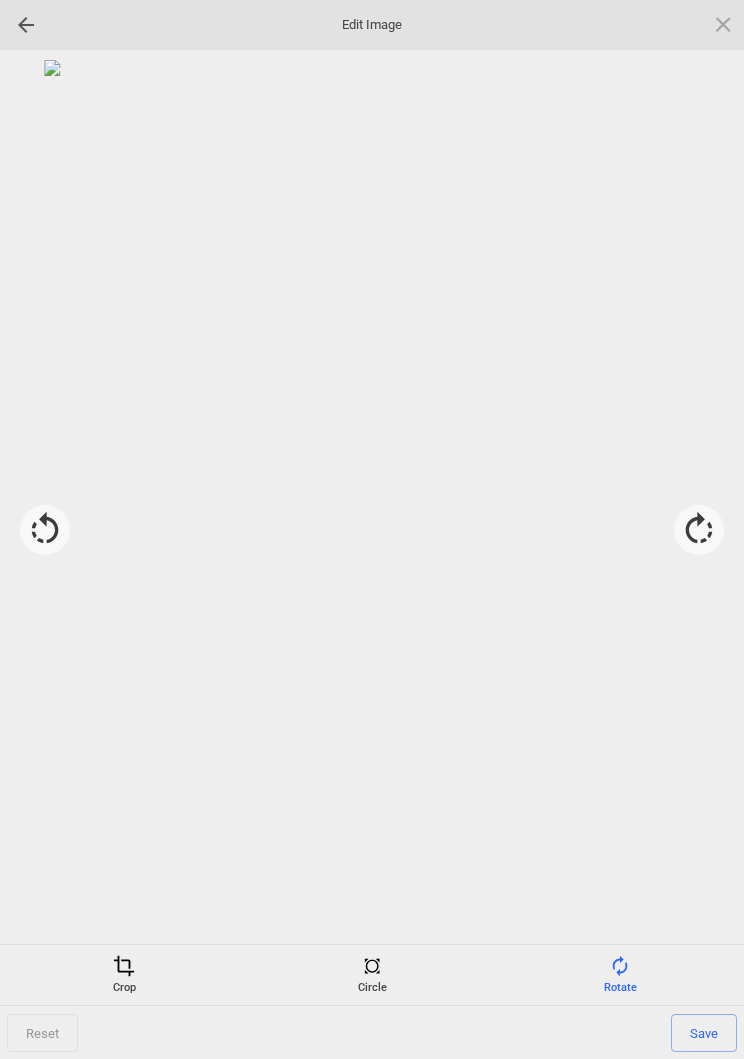 click at bounding box center [699, 530] 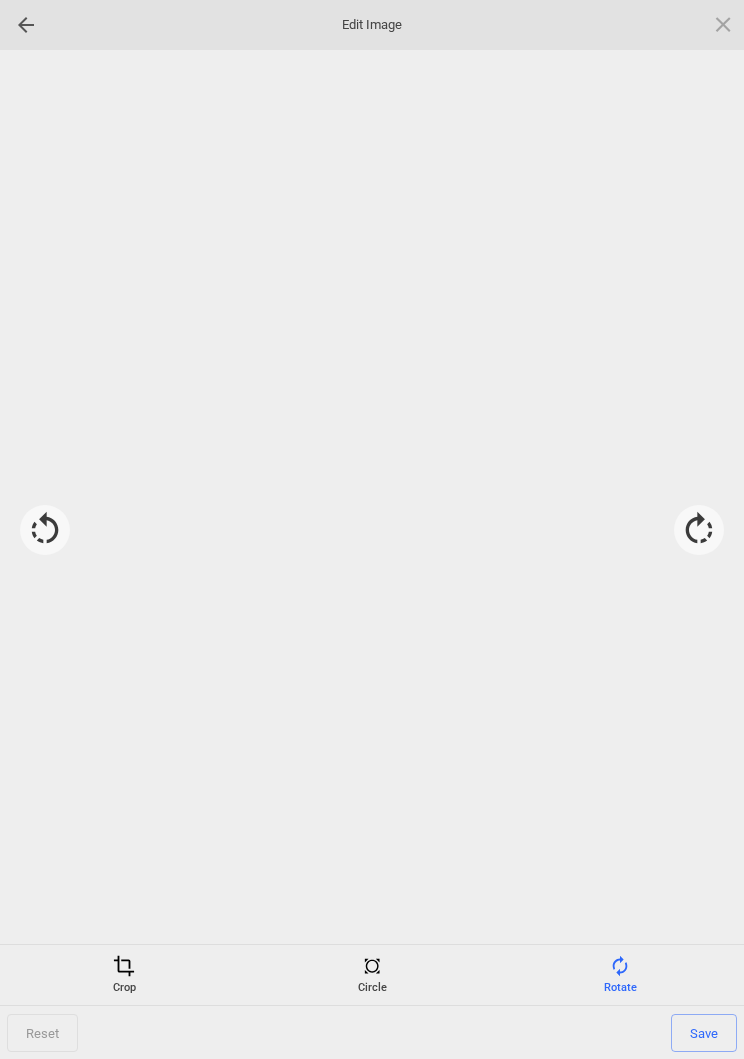click at bounding box center (699, 530) 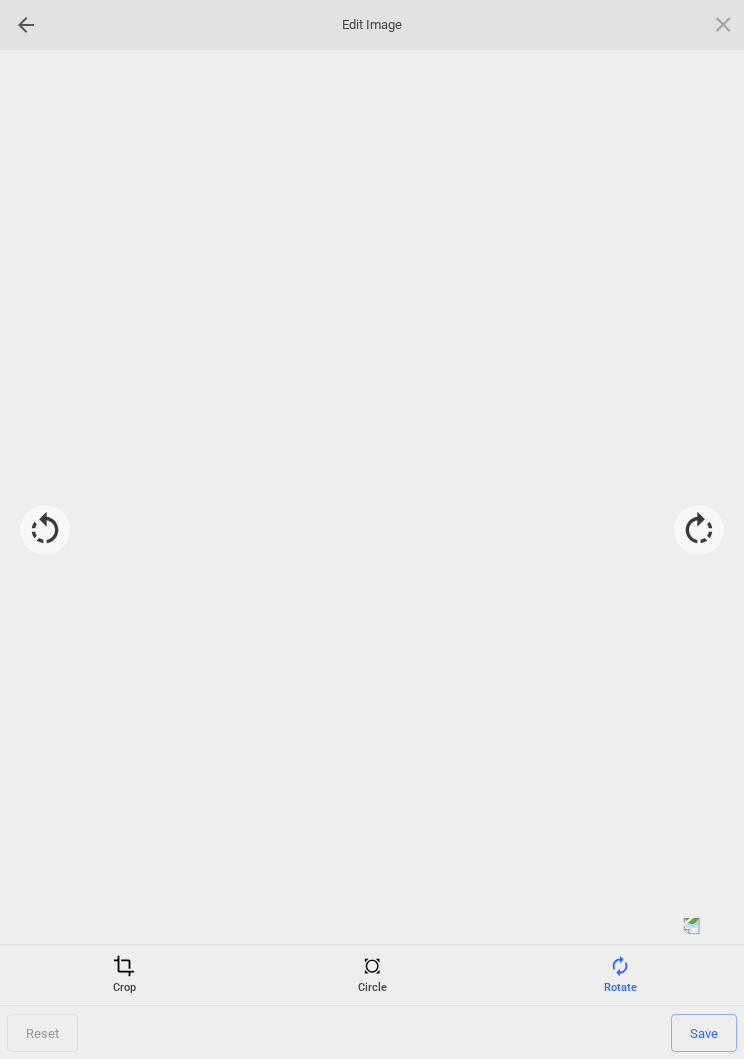 click at bounding box center [699, 530] 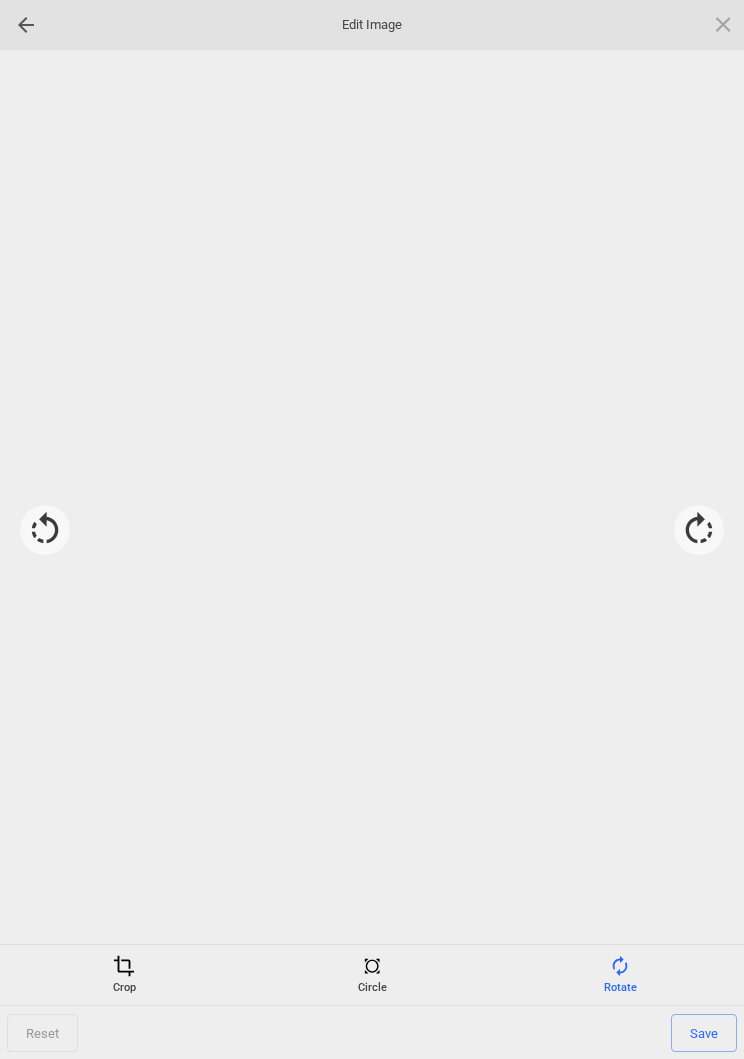click at bounding box center [699, 530] 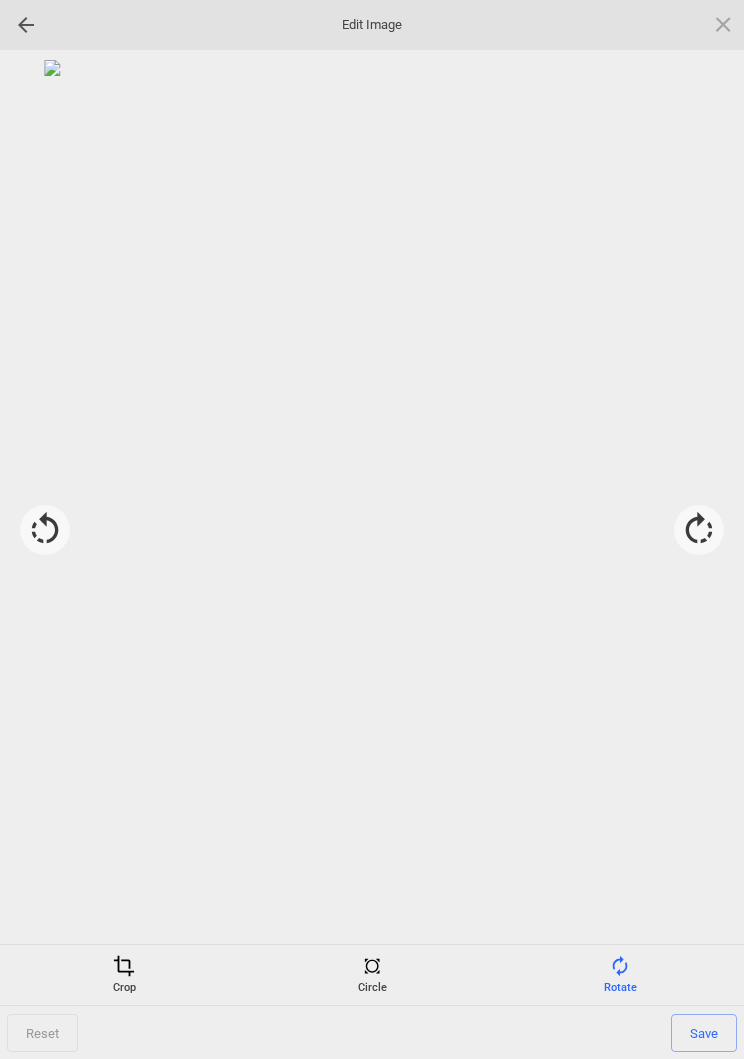 click on "Save" at bounding box center (704, 1033) 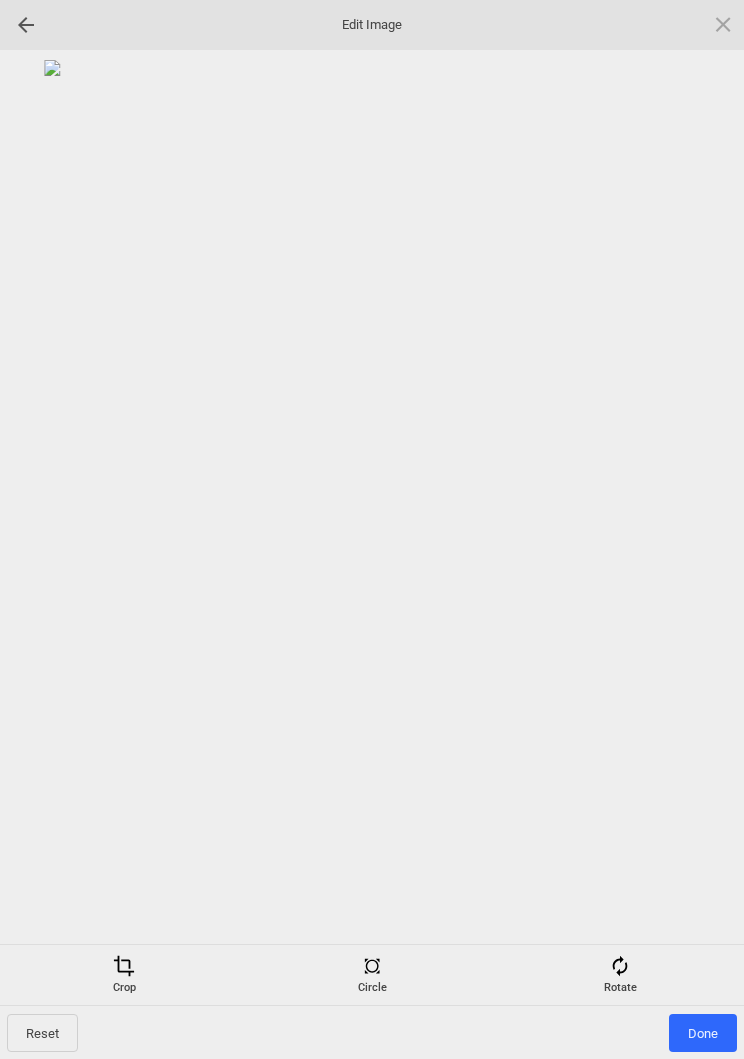 click on "Done" at bounding box center (703, 1033) 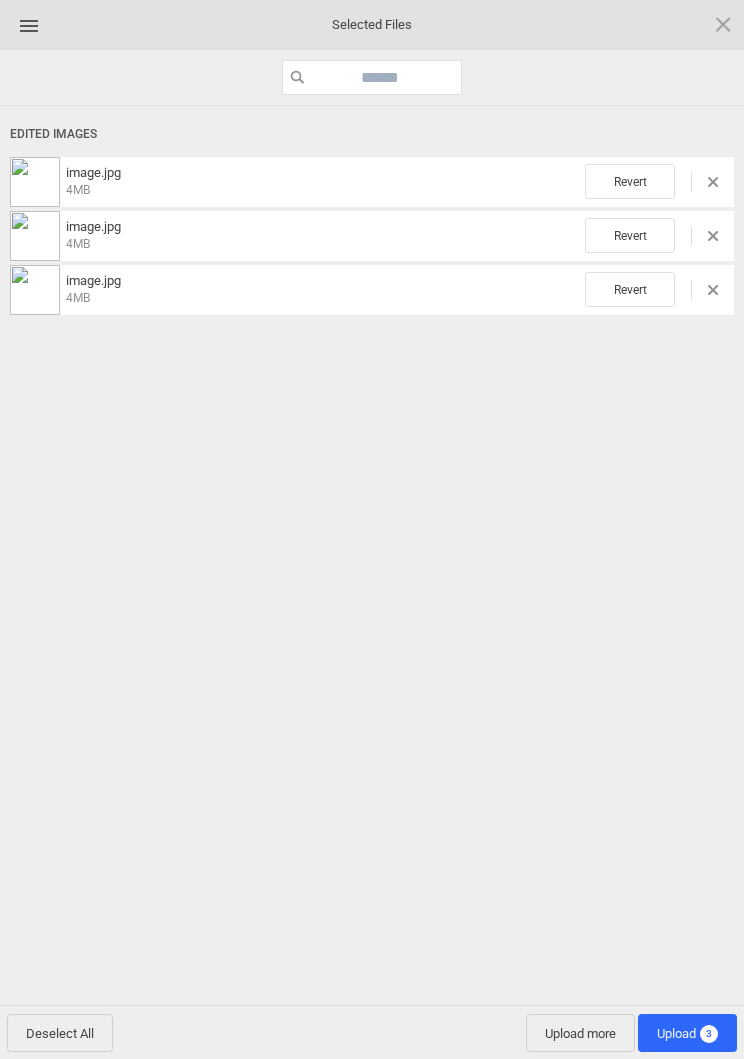 click on "Upload
3" at bounding box center [687, 1033] 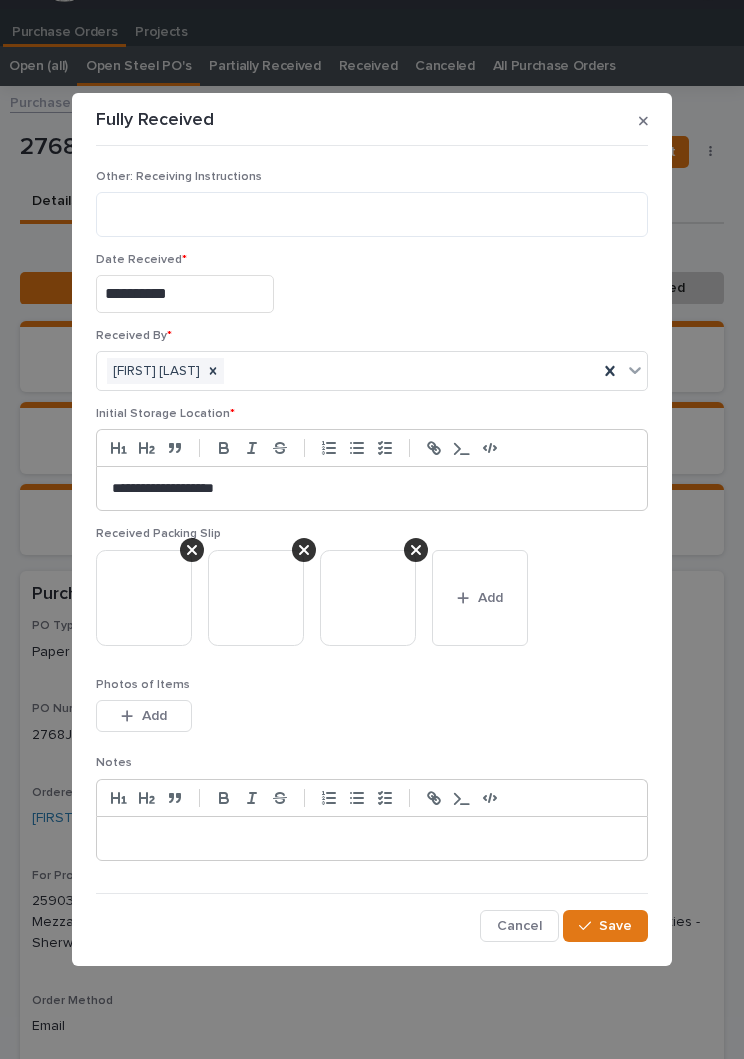 click on "Save" at bounding box center (615, 926) 